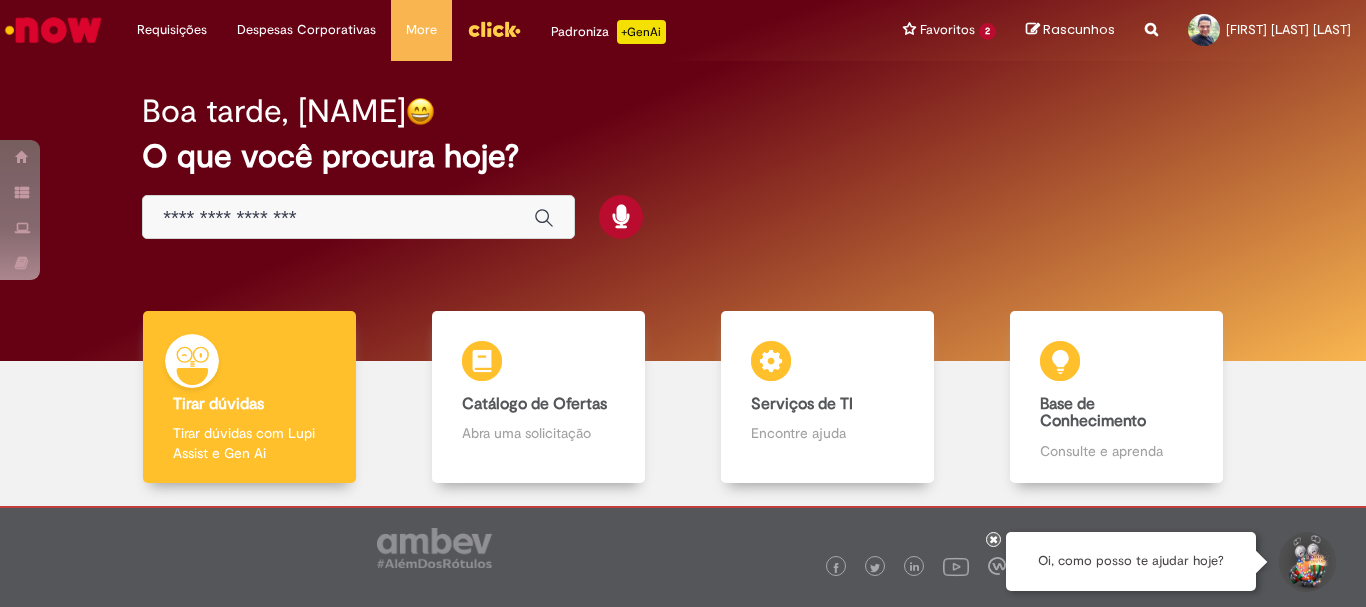 scroll, scrollTop: 0, scrollLeft: 0, axis: both 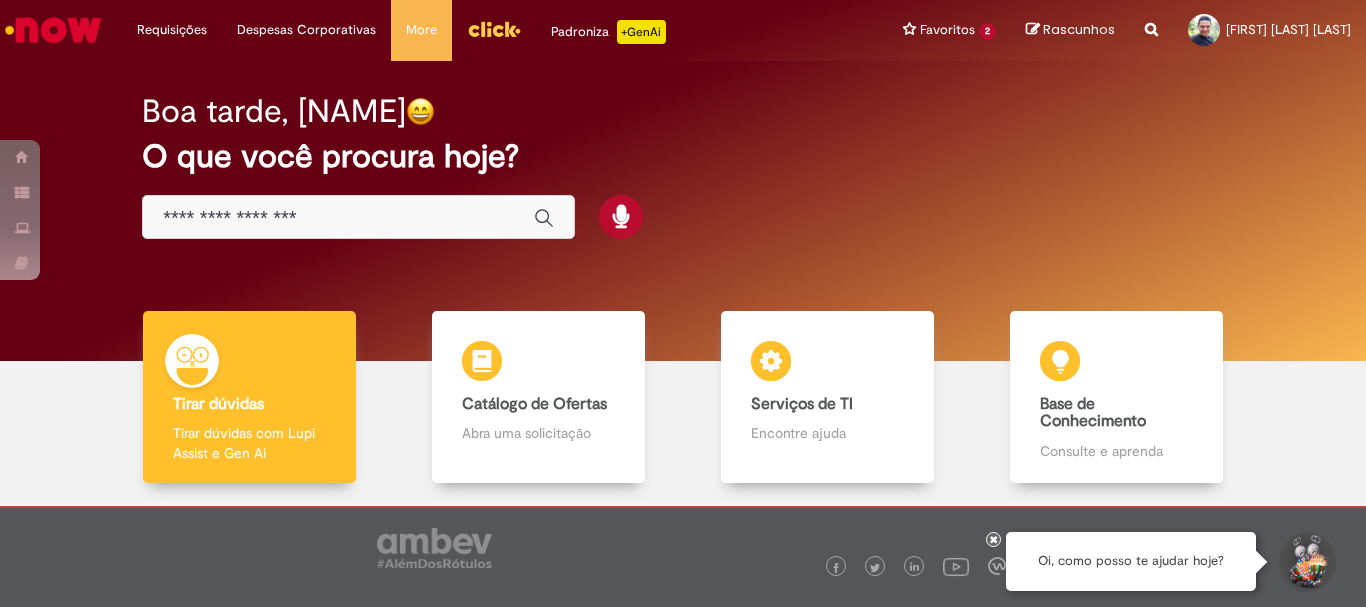 click at bounding box center (993, 539) 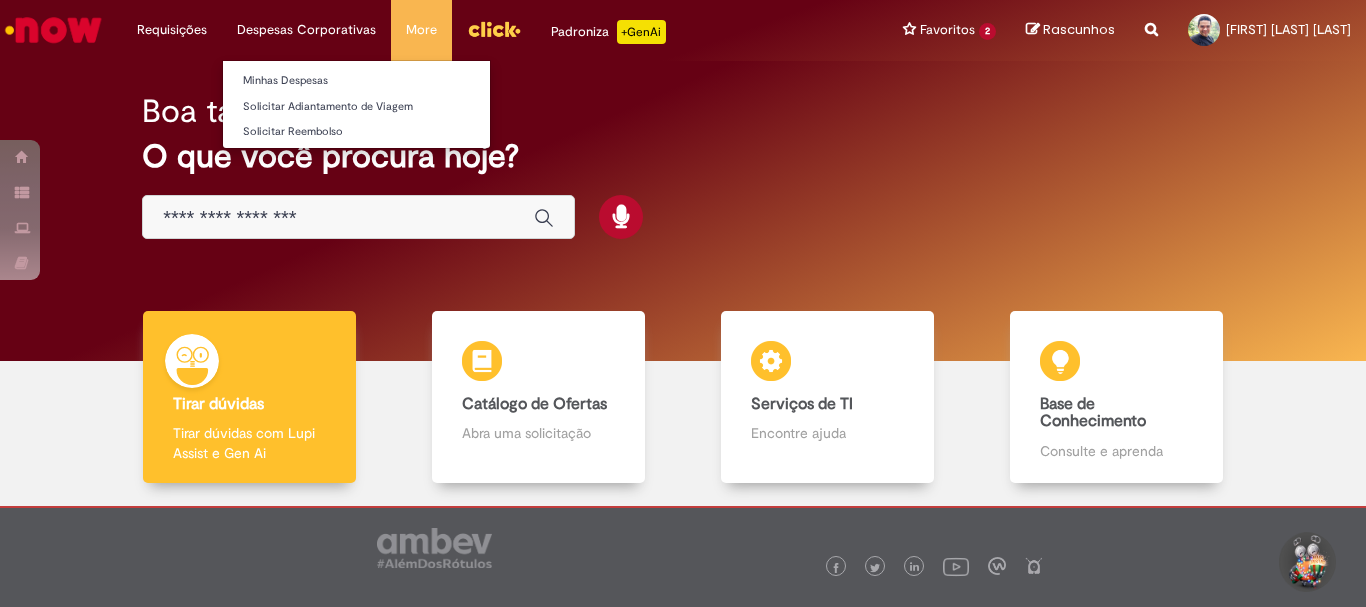 click on "Despesas Corporativas
Minhas Despesas
Solicitar Adiantamento de Viagem
Solicitar Reembolso" at bounding box center [172, 30] 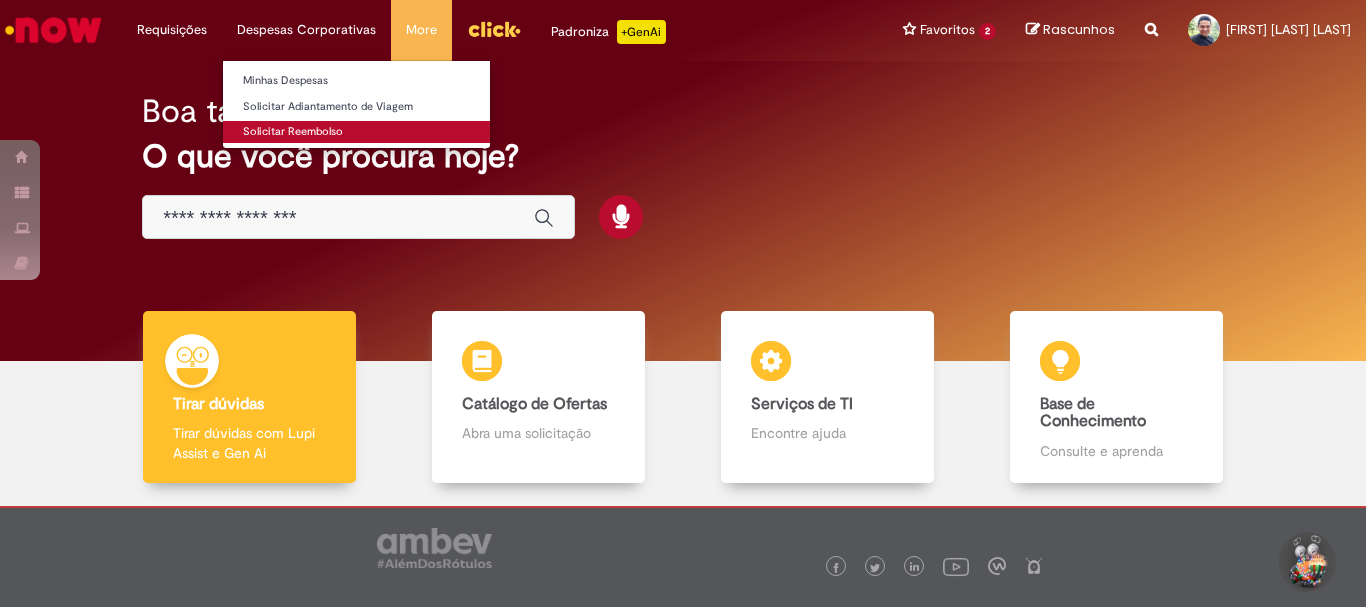 click on "Solicitar Reembolso" at bounding box center [356, 132] 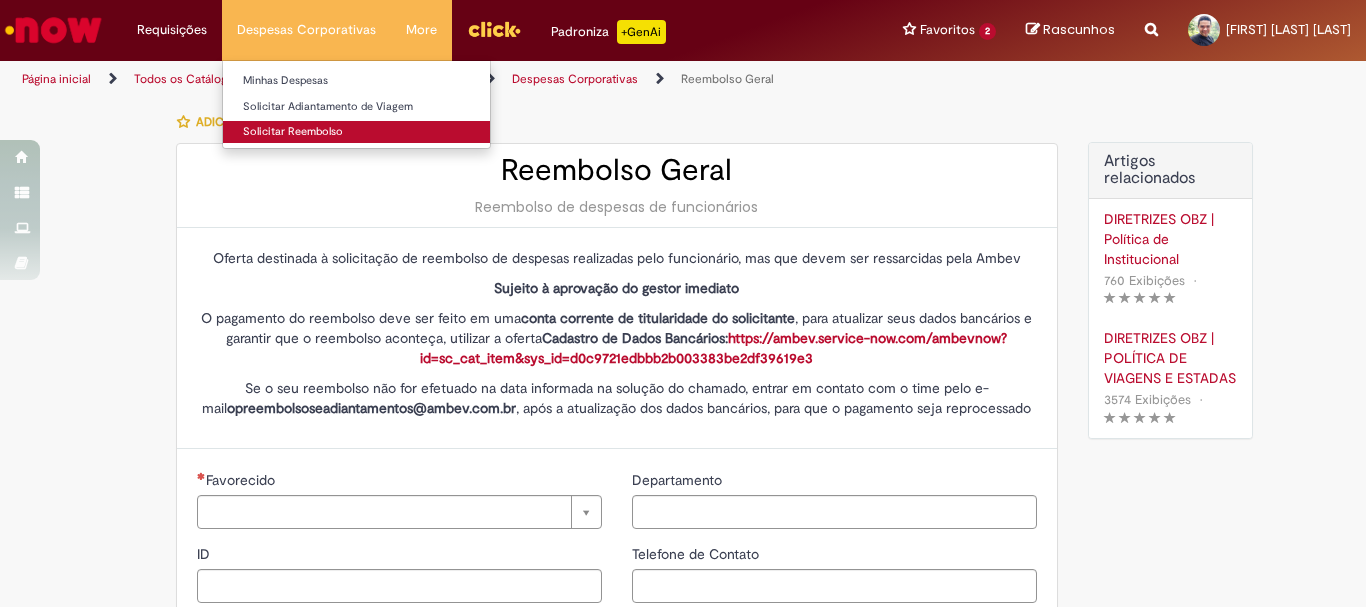 type on "********" 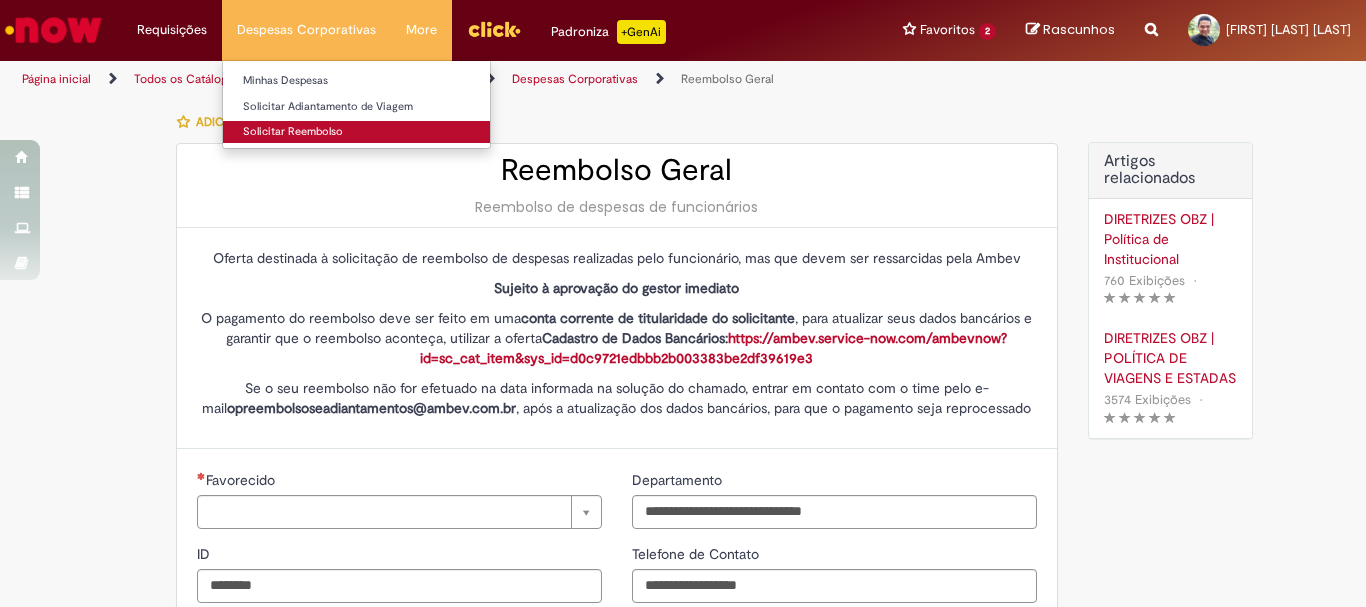 type on "**********" 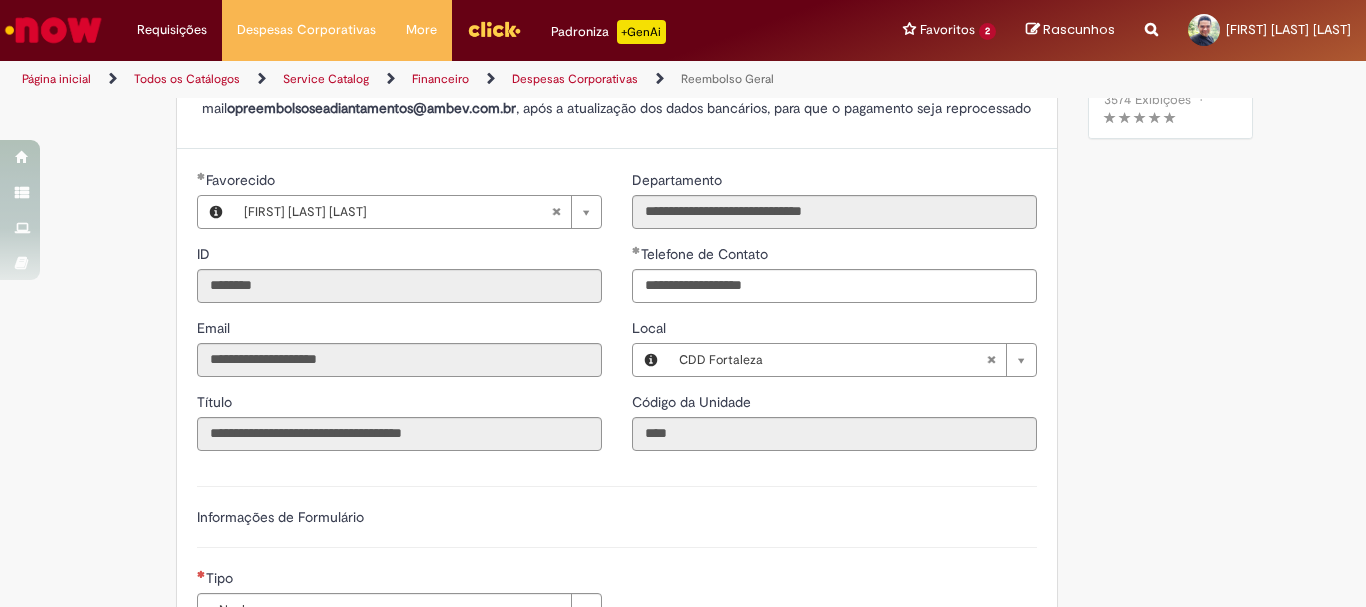 scroll, scrollTop: 400, scrollLeft: 0, axis: vertical 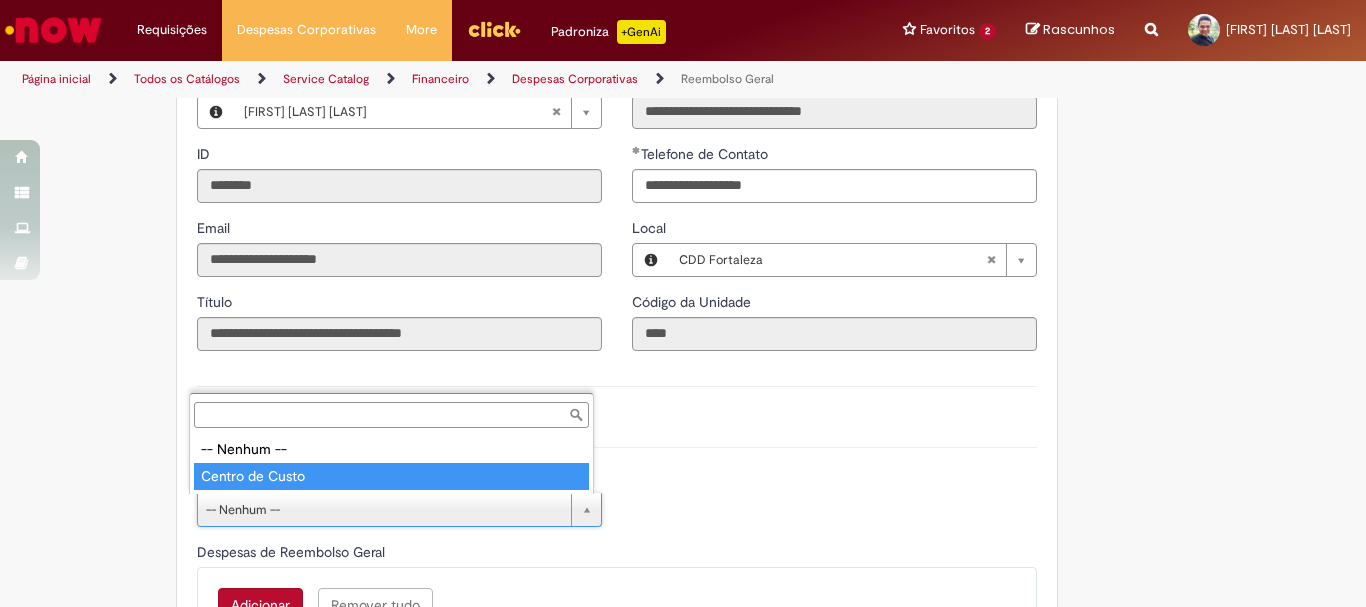 type on "**********" 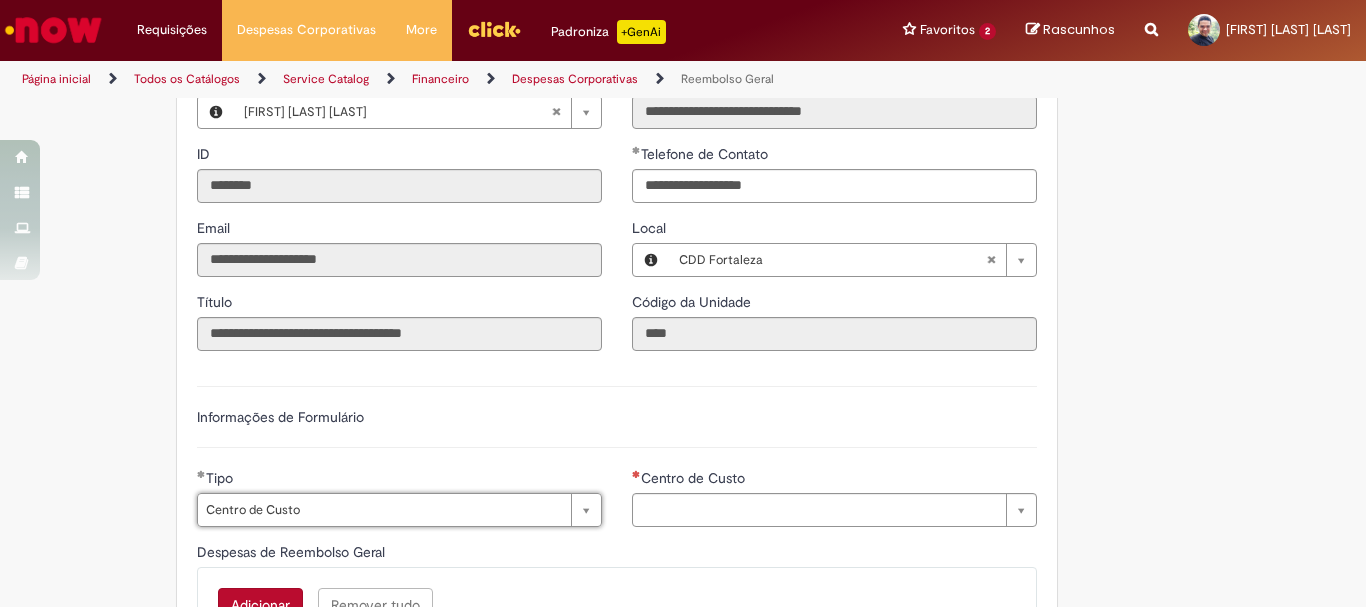 type on "**********" 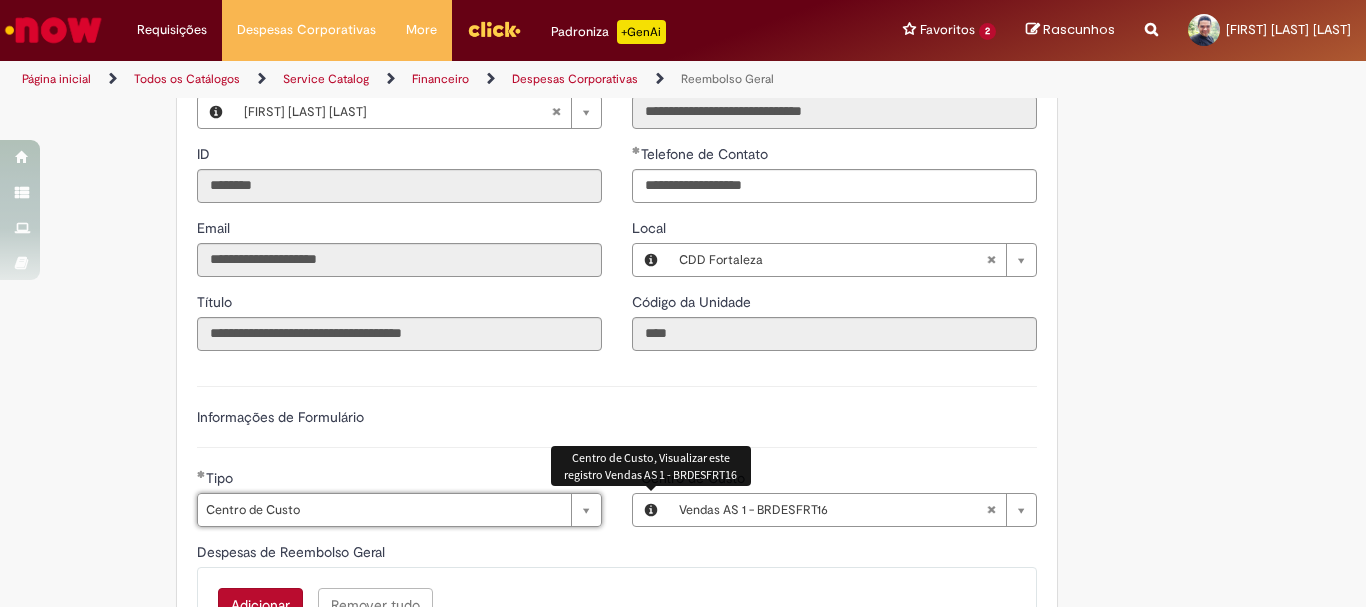 scroll, scrollTop: 600, scrollLeft: 0, axis: vertical 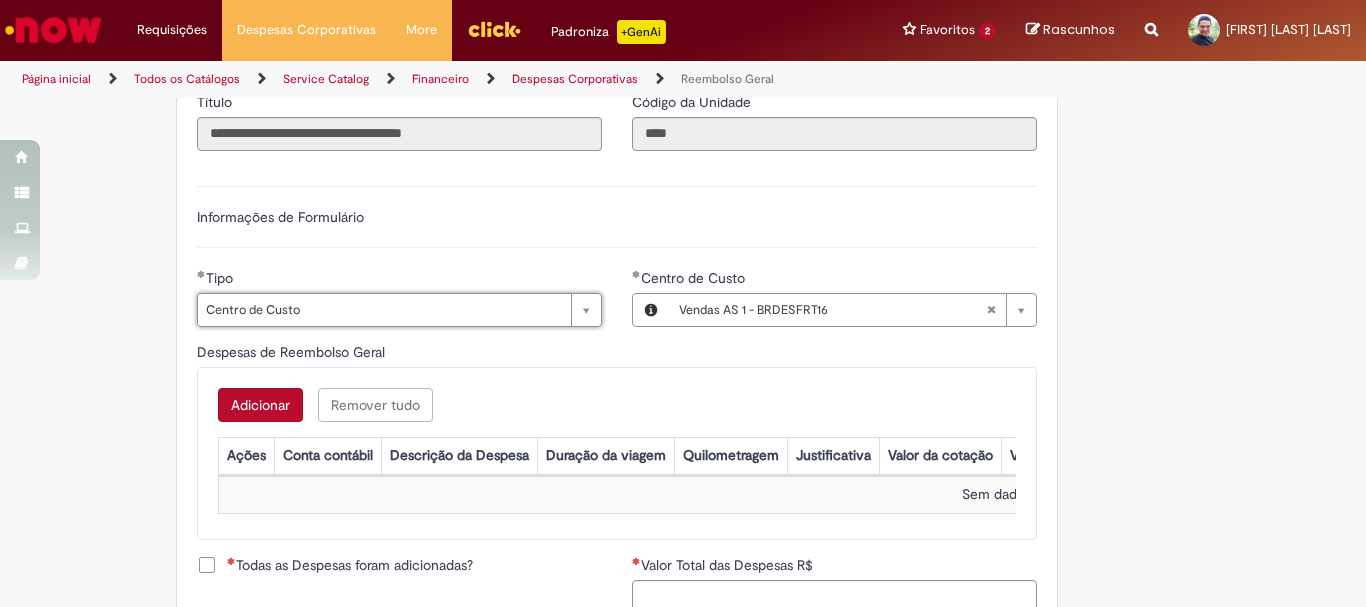 click on "Adicionar" at bounding box center (260, 405) 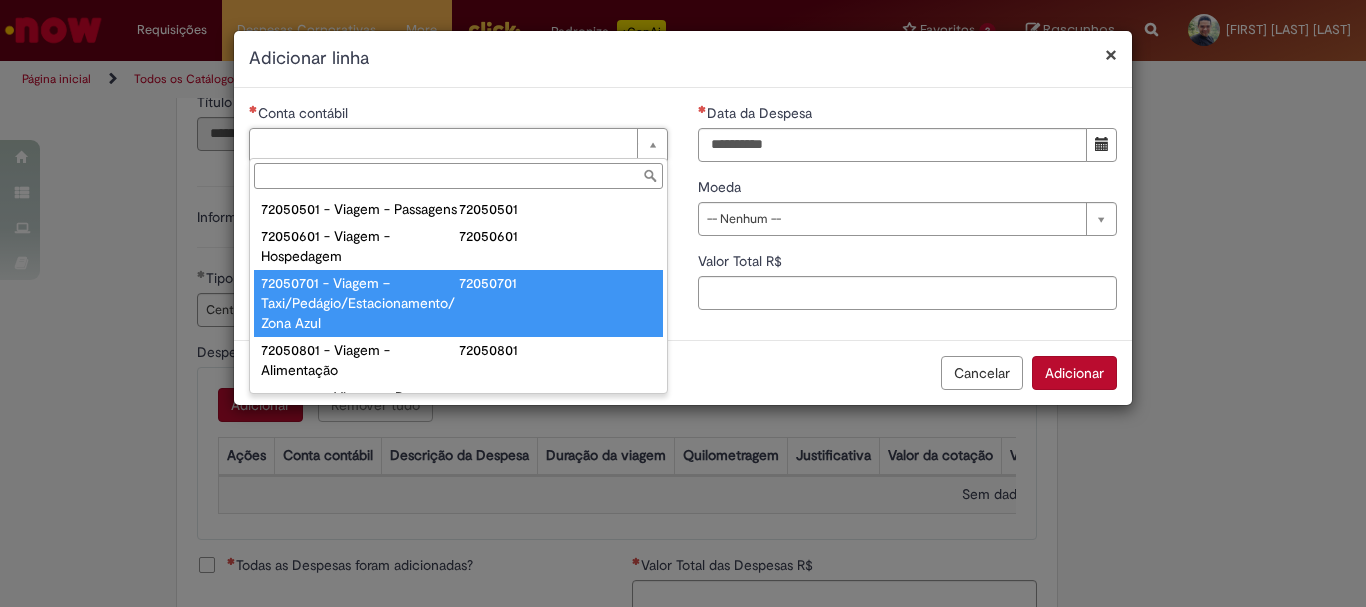 scroll, scrollTop: 1150, scrollLeft: 0, axis: vertical 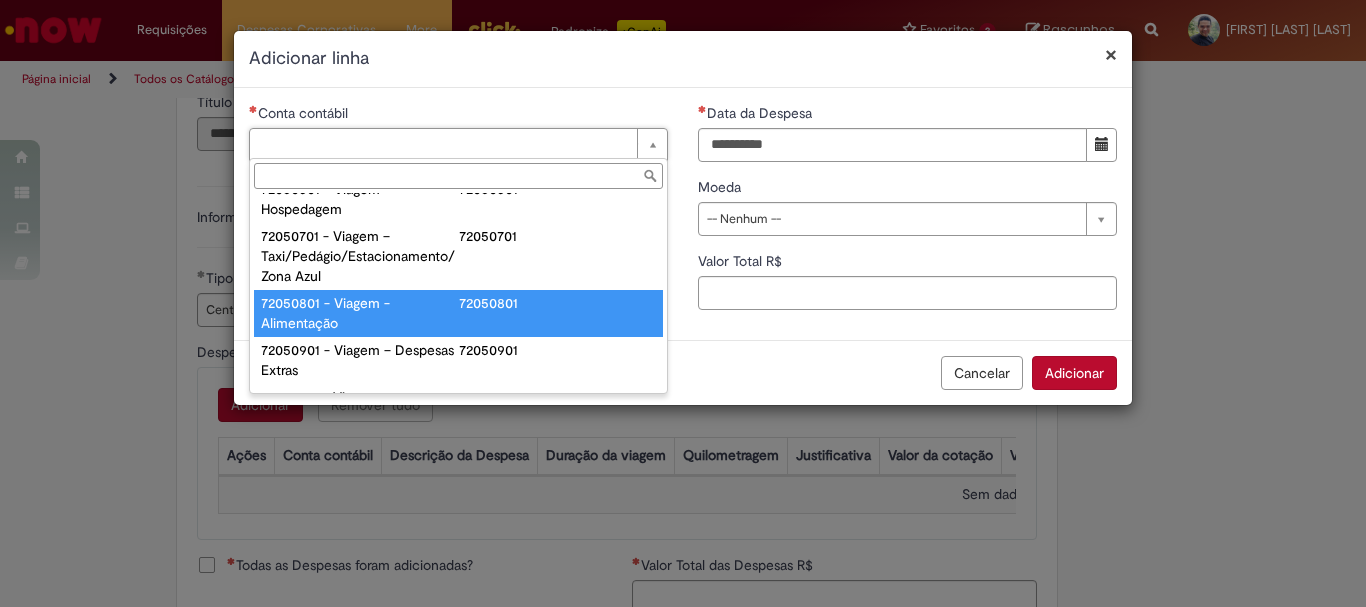 type on "**********" 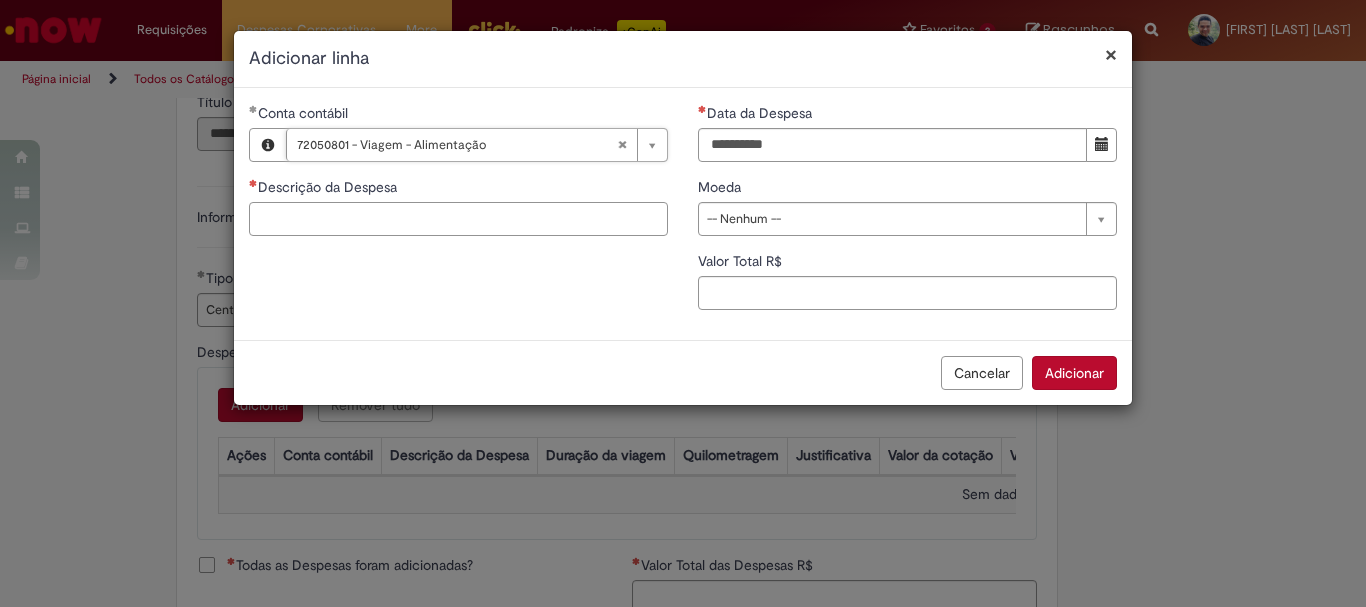 click on "Descrição da Despesa" at bounding box center [458, 219] 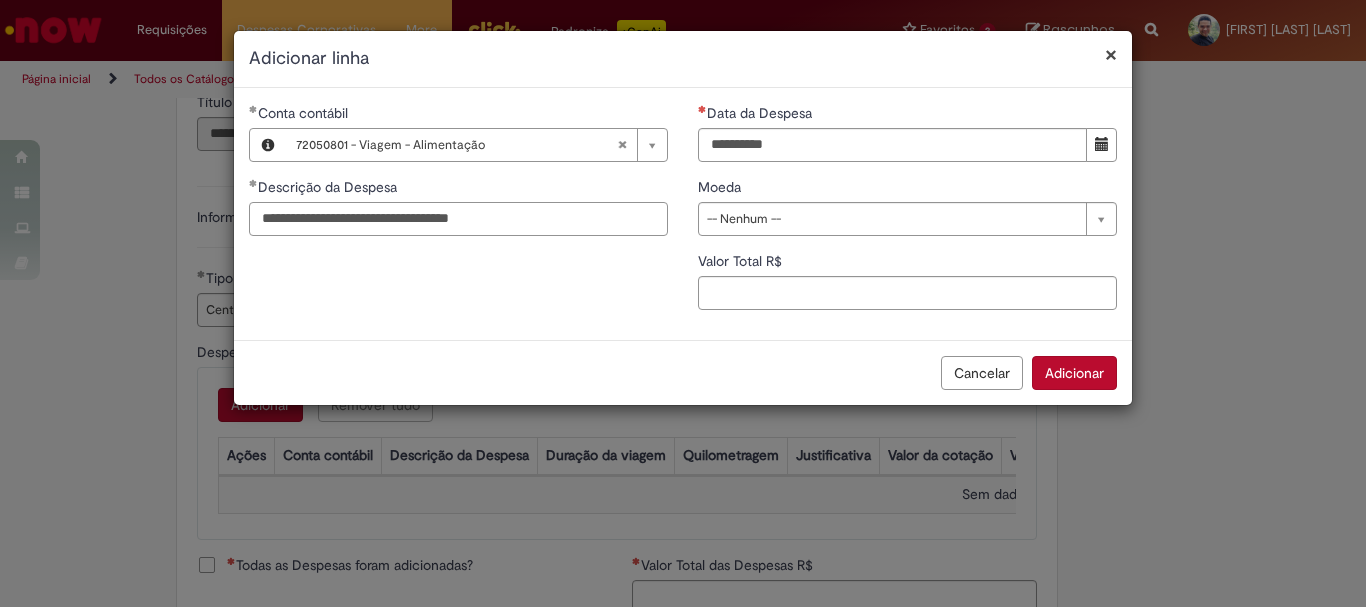 drag, startPoint x: 571, startPoint y: 226, endPoint x: 223, endPoint y: 234, distance: 348.09195 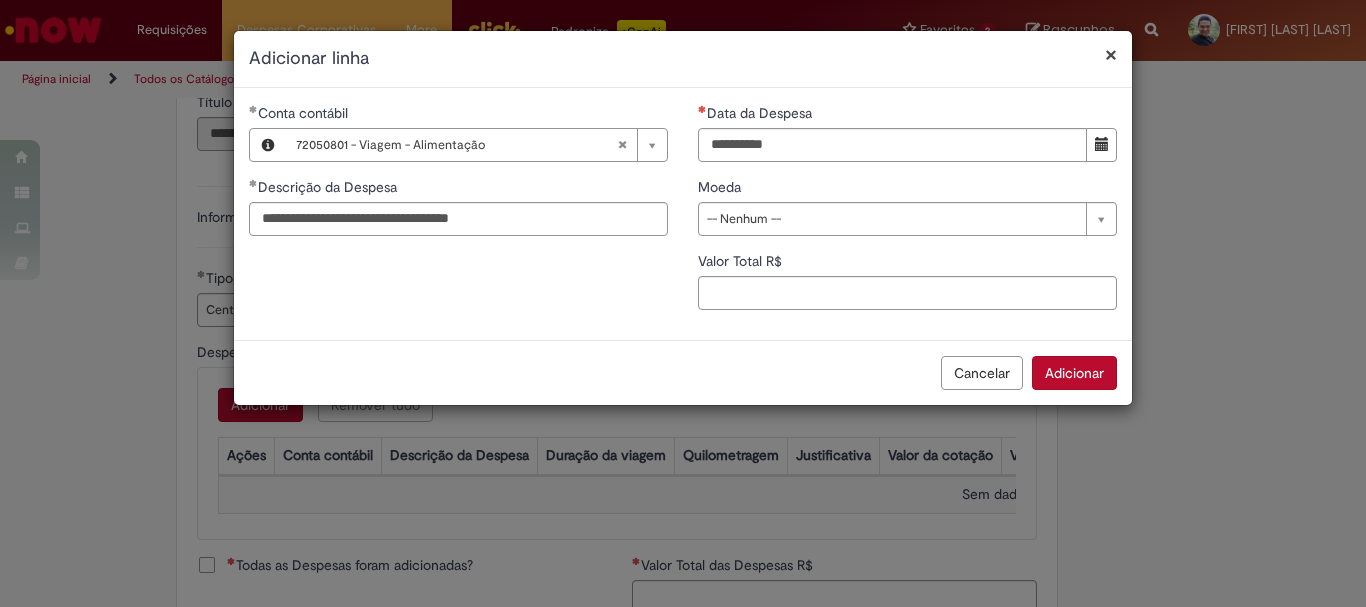 drag, startPoint x: 343, startPoint y: 276, endPoint x: 705, endPoint y: 230, distance: 364.91095 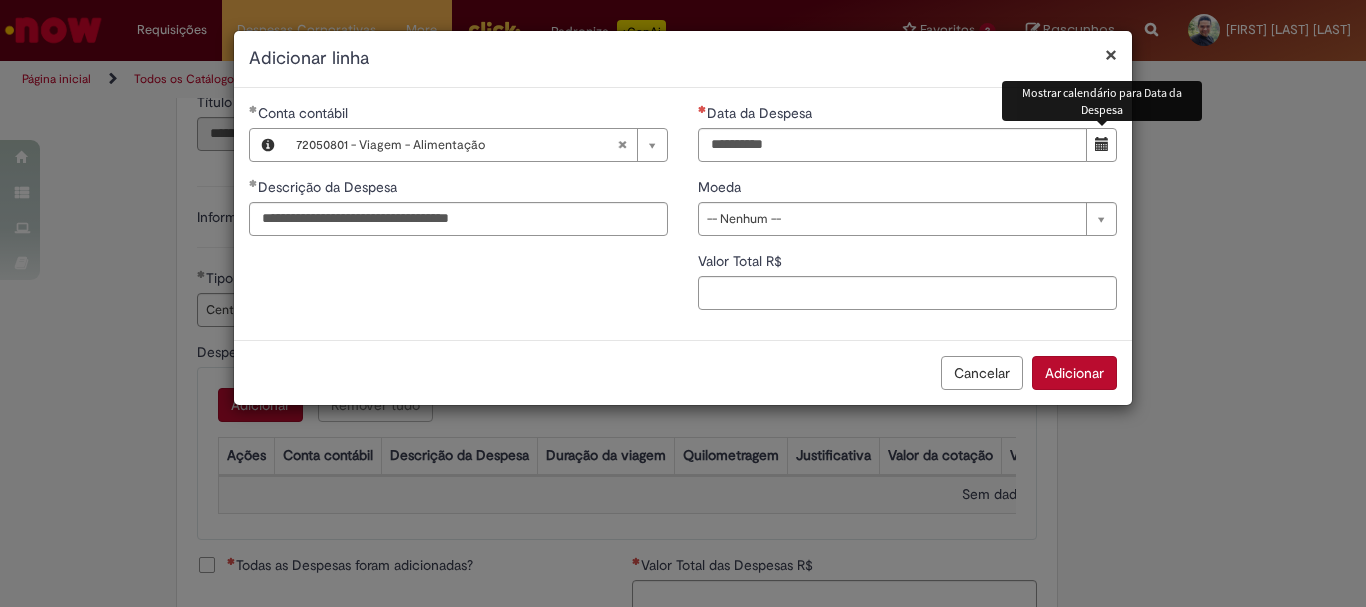 click at bounding box center (1102, 144) 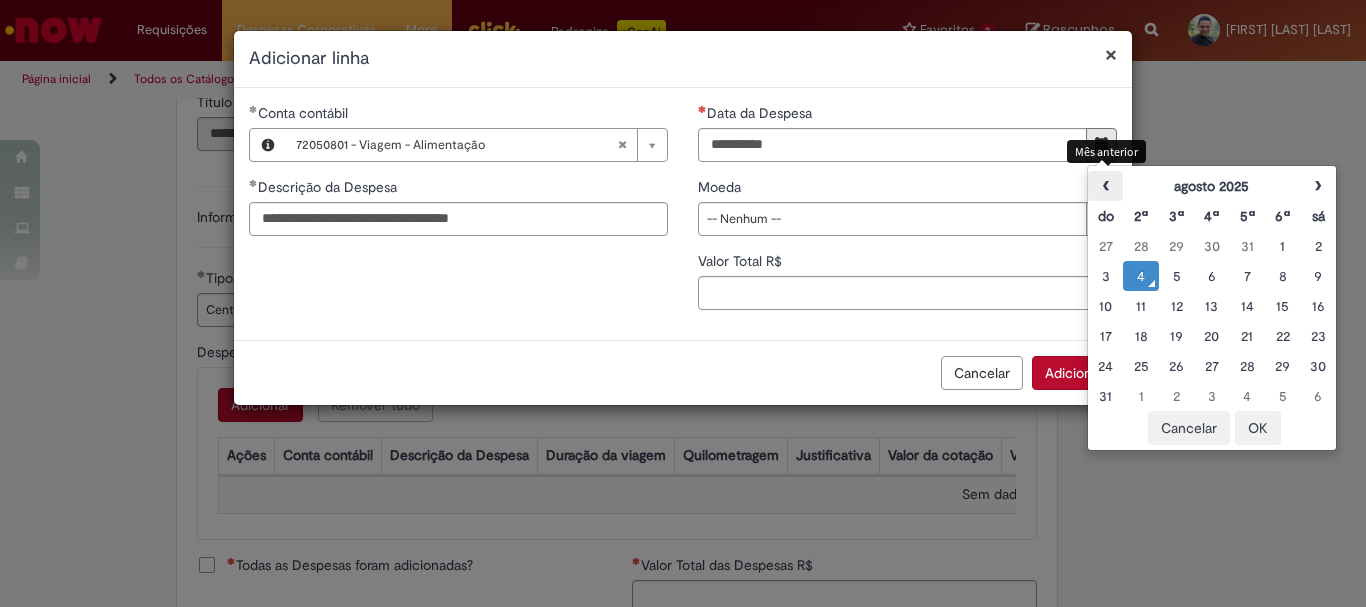 click on "‹" at bounding box center (1105, 186) 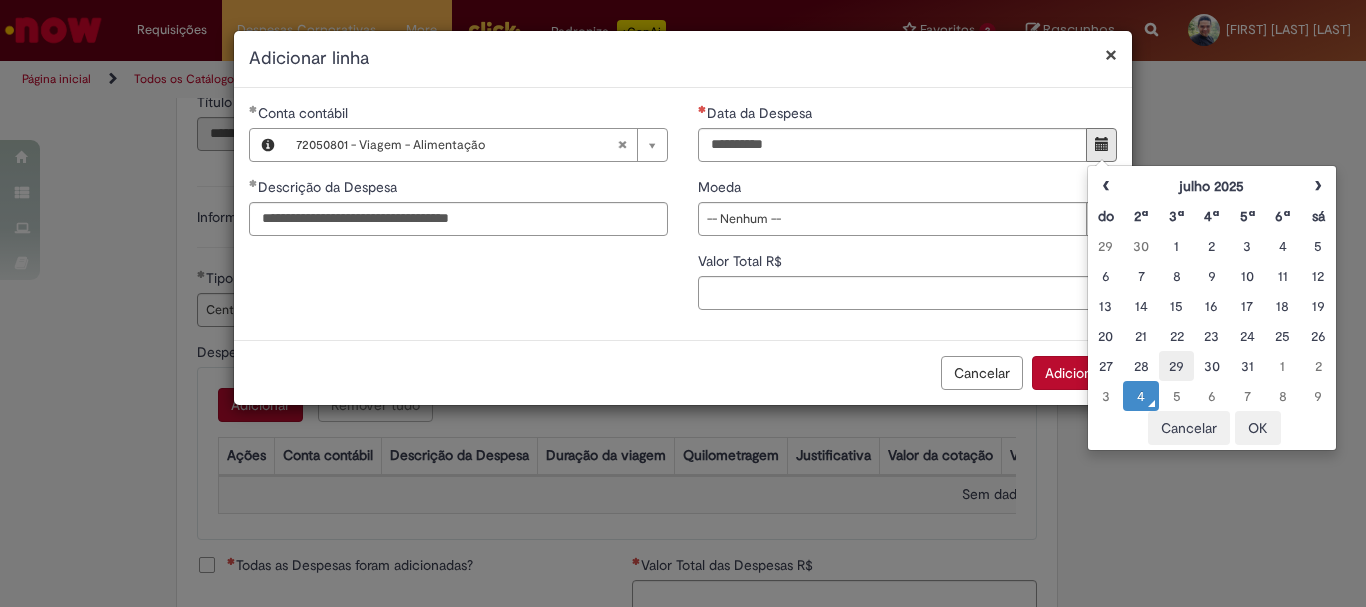 click on "29" at bounding box center (1176, 366) 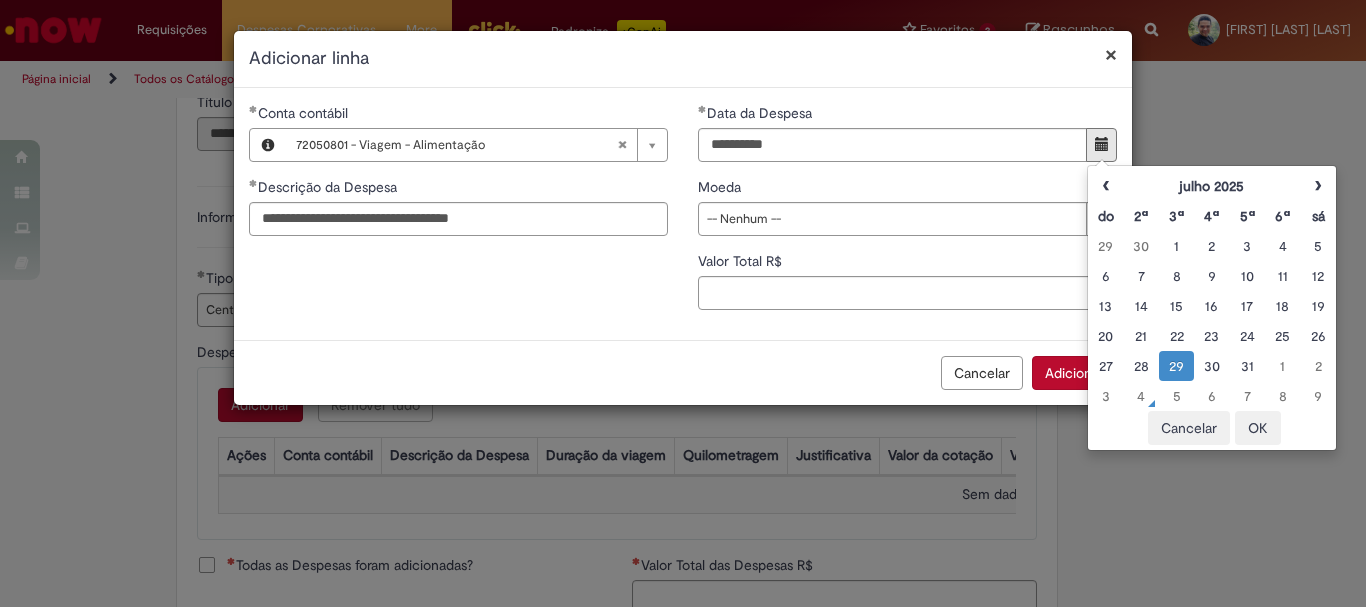 click on "OK" at bounding box center (1258, 428) 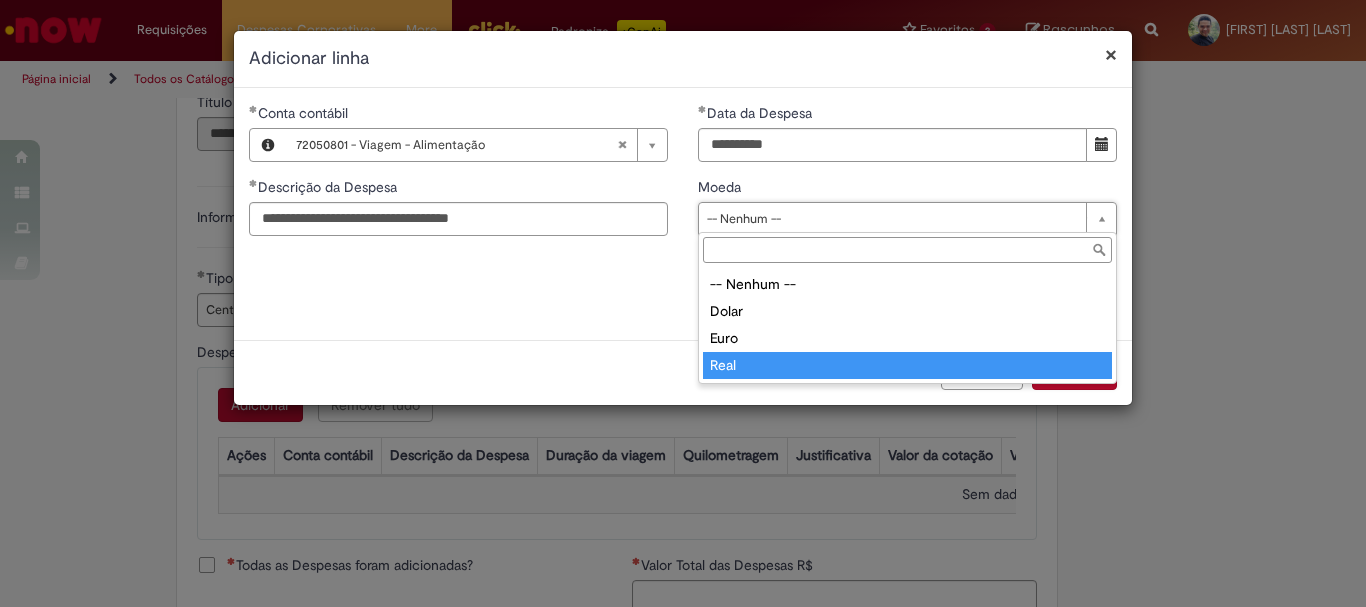 type on "****" 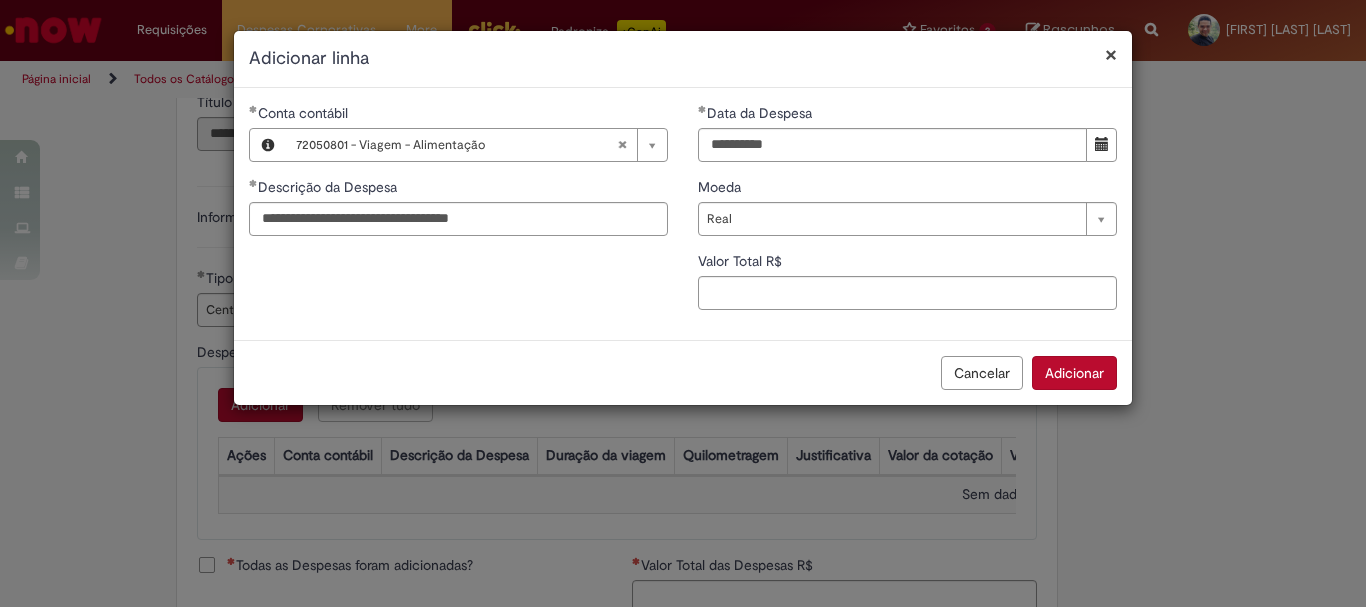 click on "Valor Total R$" at bounding box center (907, 263) 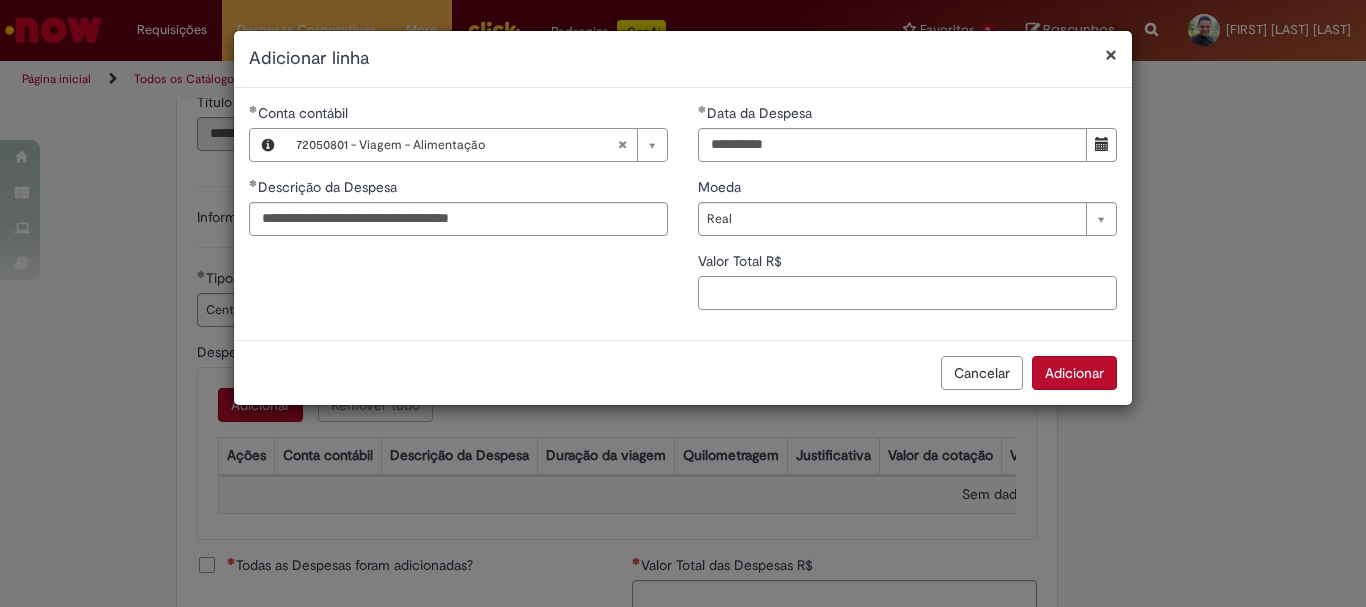click on "Valor Total R$" at bounding box center [907, 293] 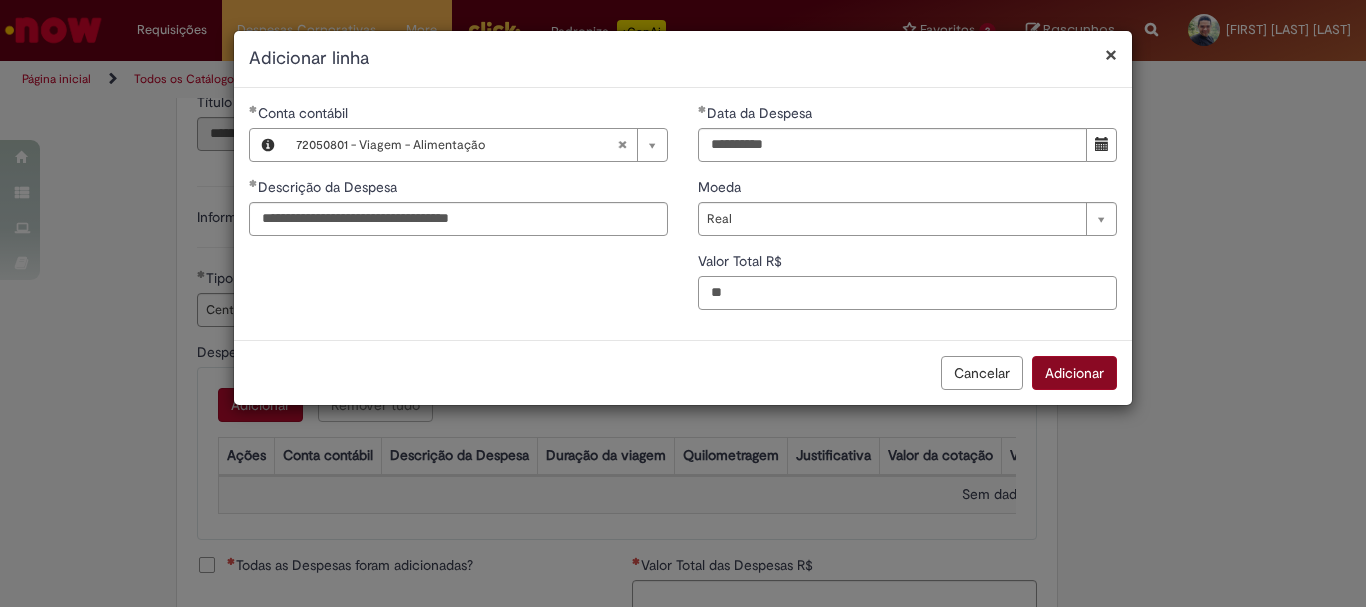type on "**" 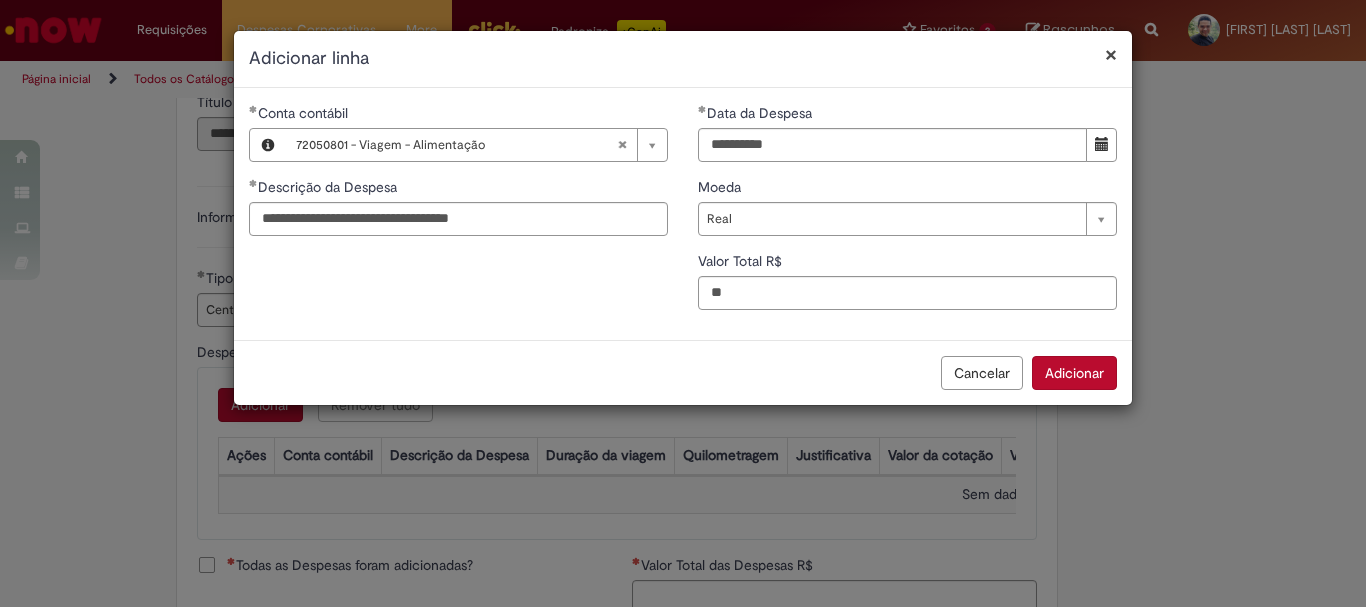 click on "Adicionar" at bounding box center [1074, 373] 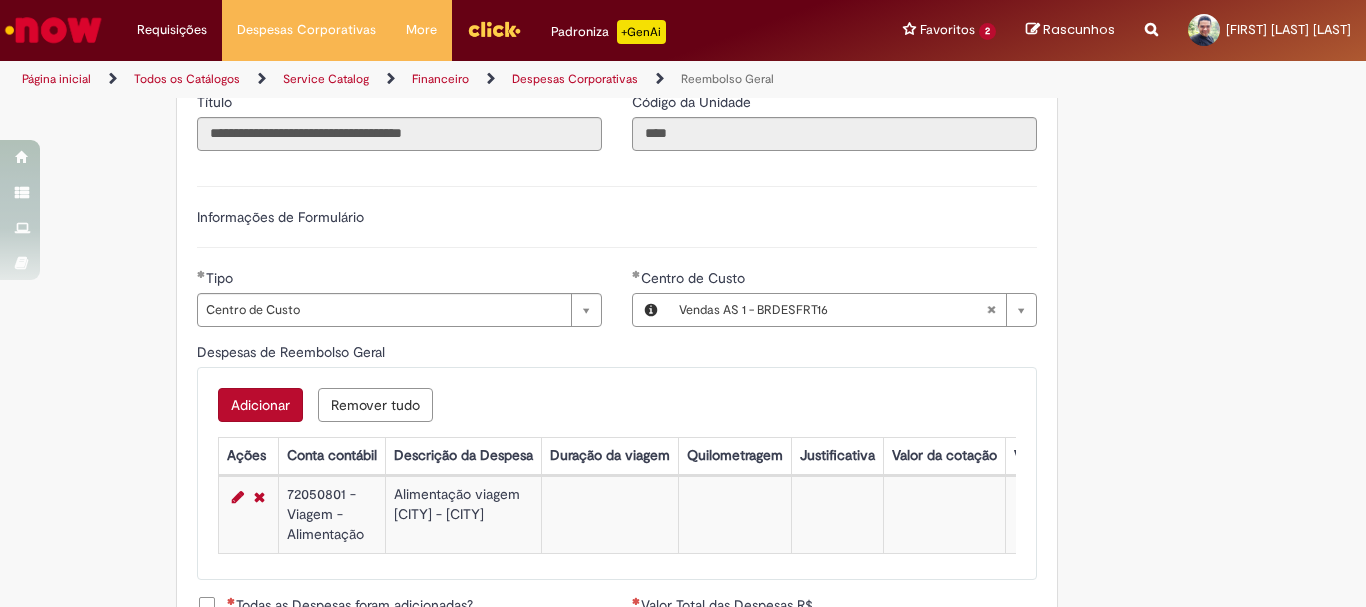 click on "Adicionar" at bounding box center (260, 405) 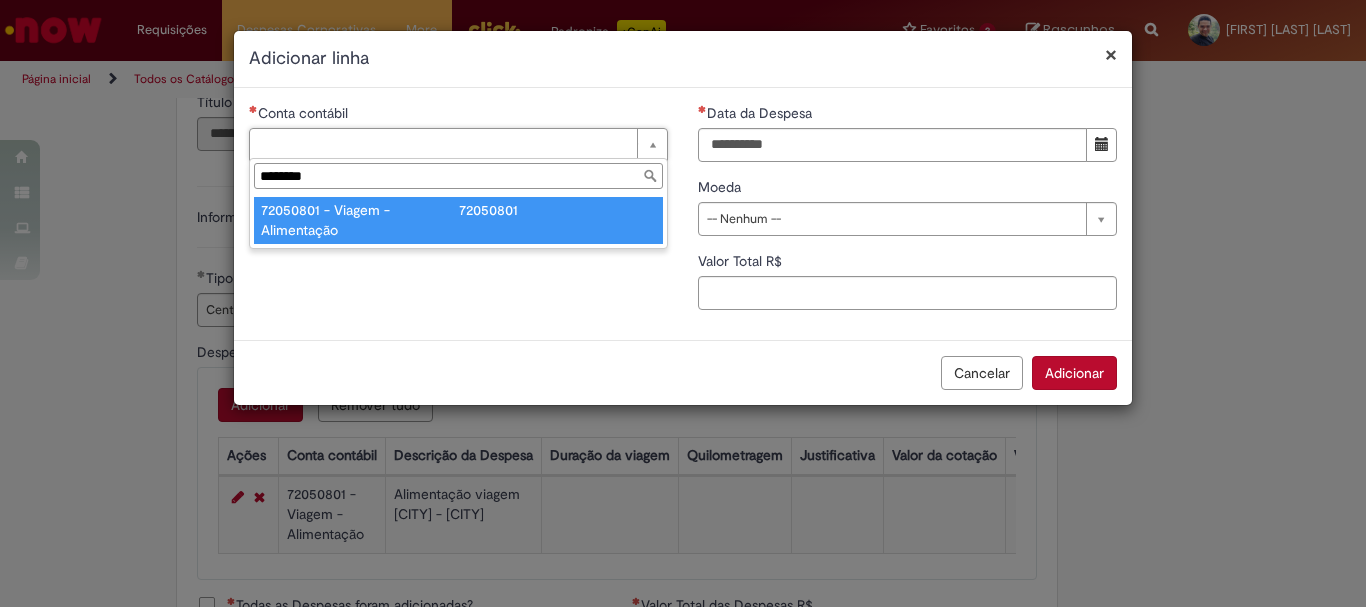 type on "********" 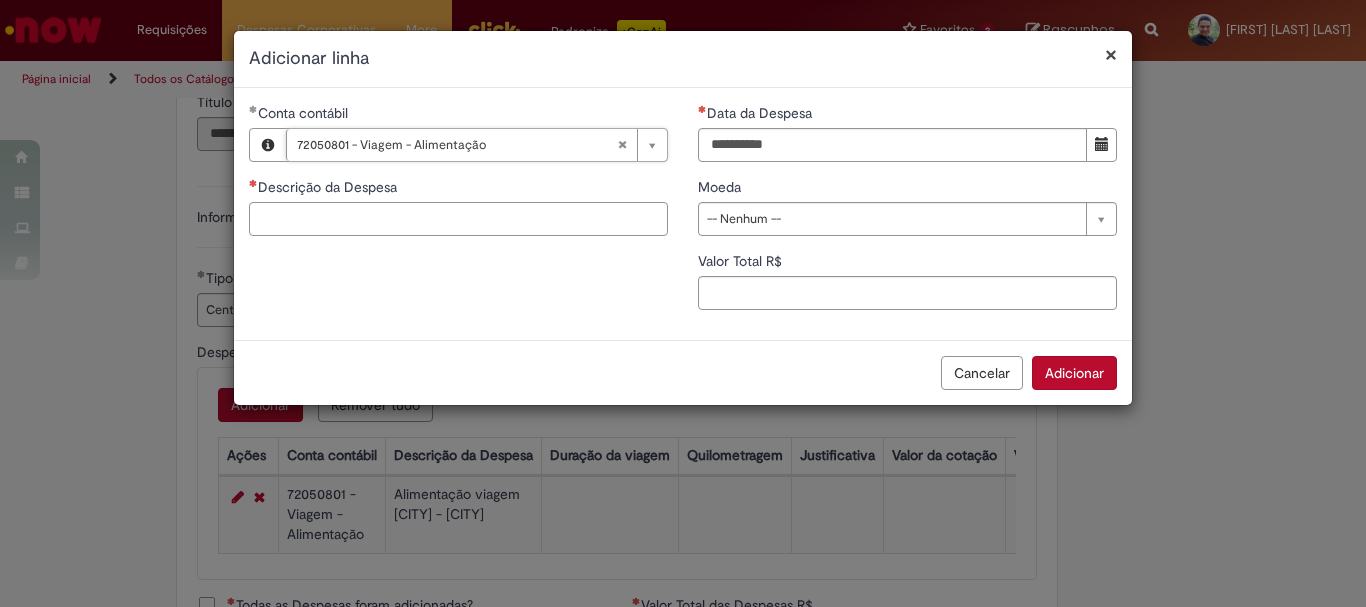 click on "Descrição da Despesa" at bounding box center [458, 219] 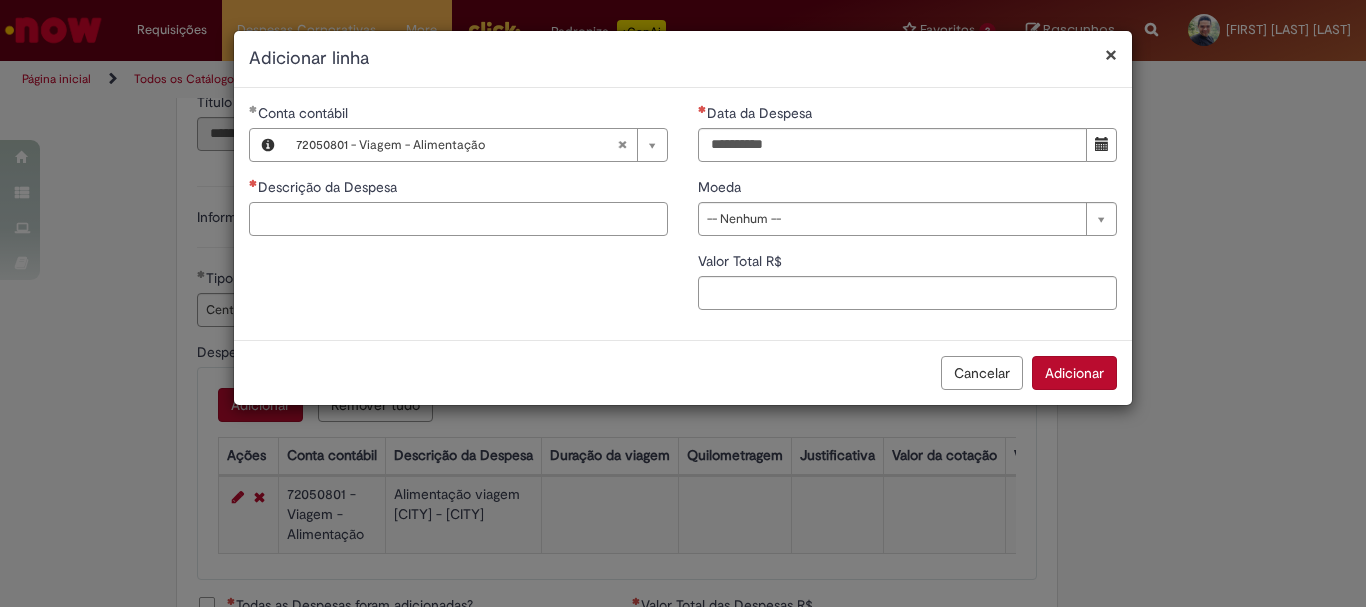 paste on "**********" 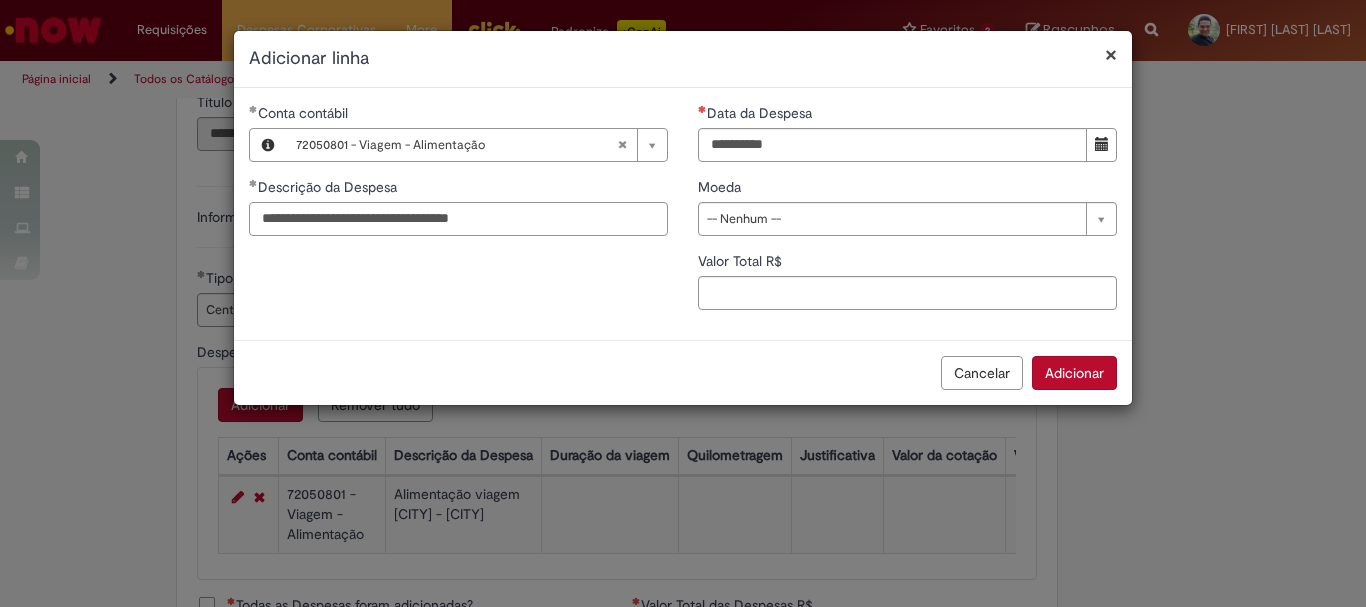 type on "**********" 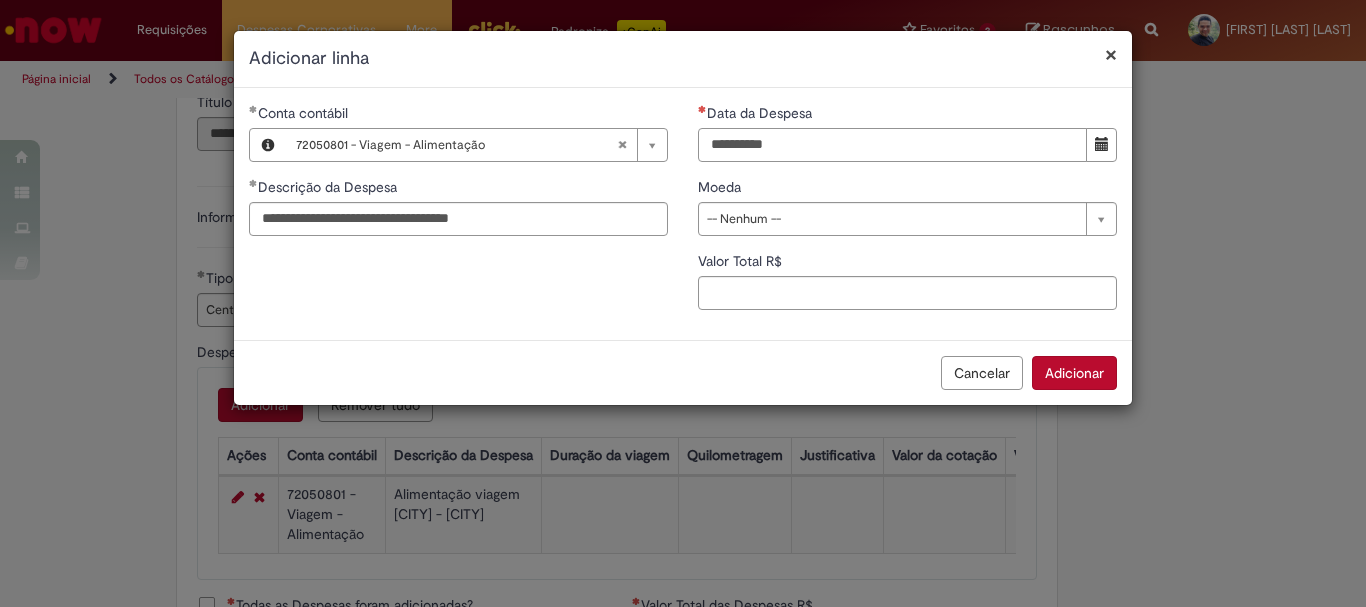click on "Data da Despesa" at bounding box center (892, 145) 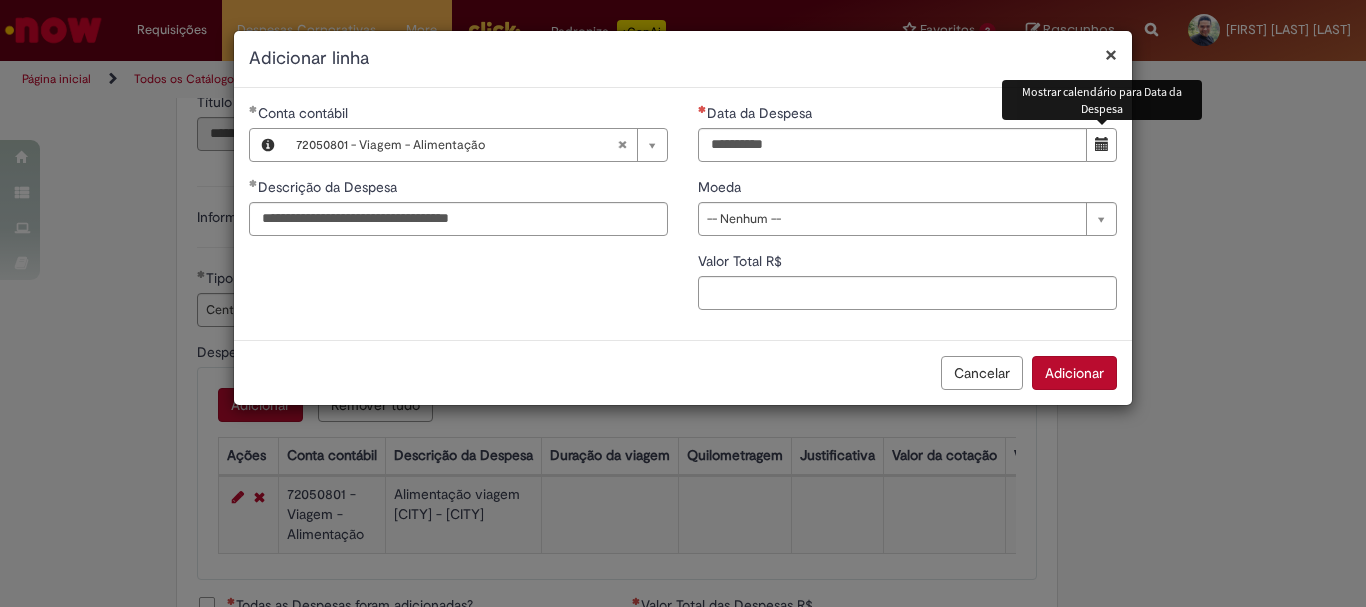 click at bounding box center (1101, 145) 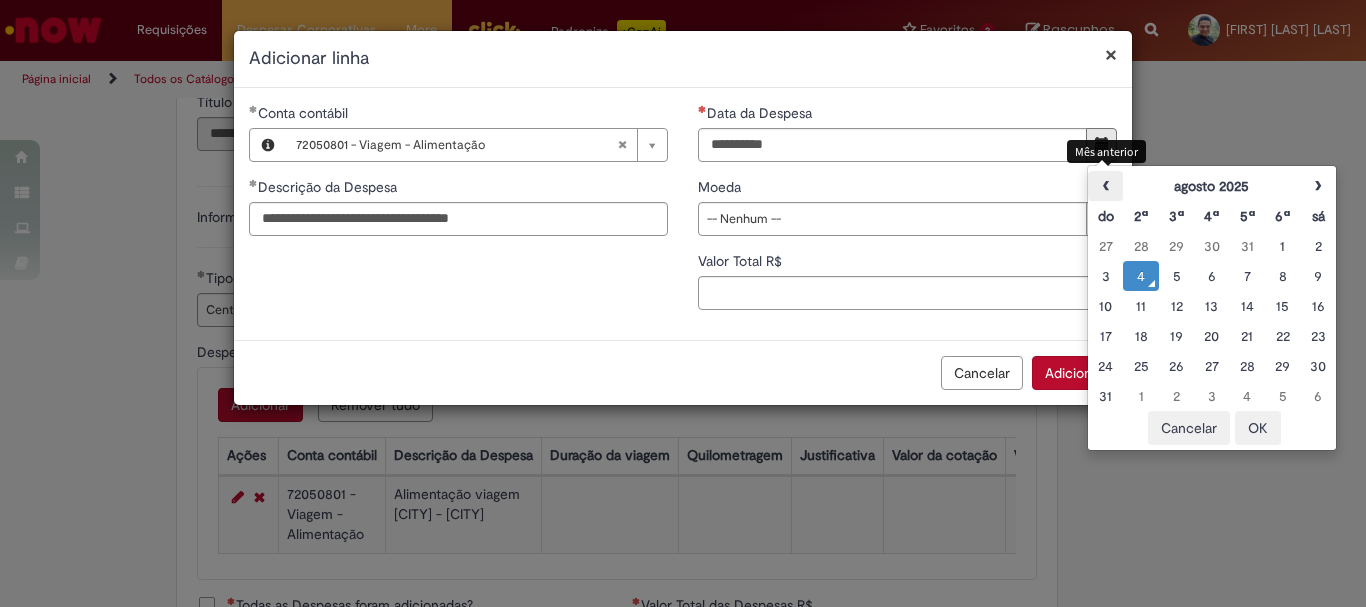click on "‹" at bounding box center [1105, 186] 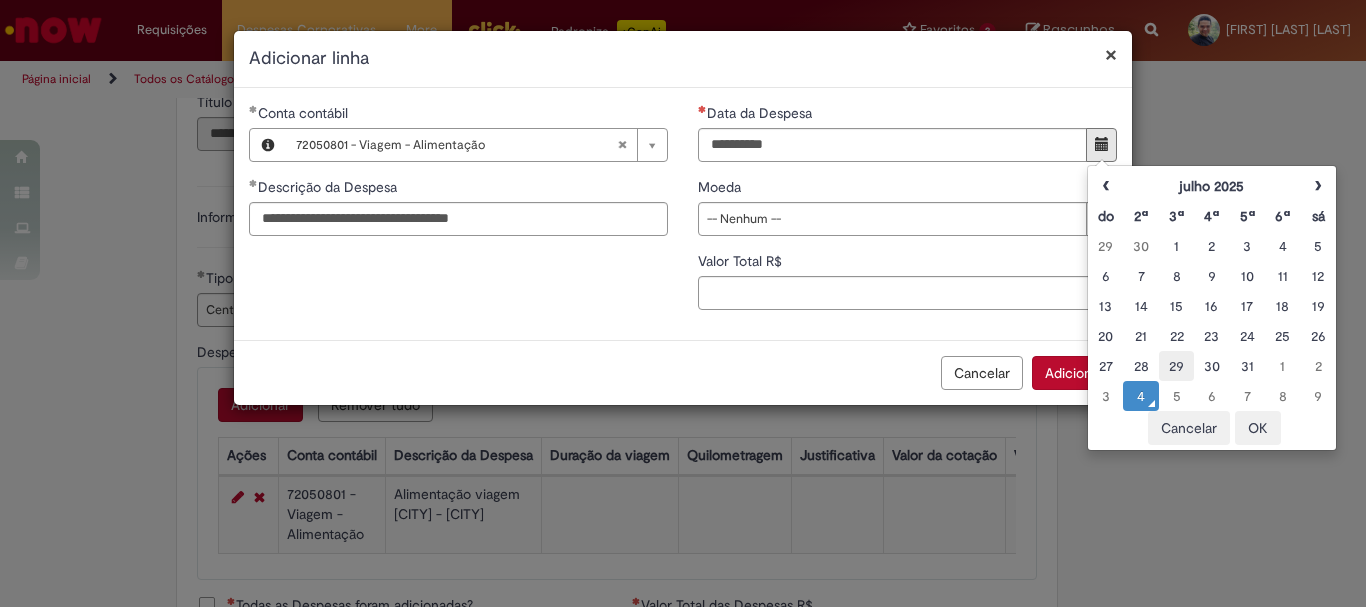 click on "29" at bounding box center [1176, 366] 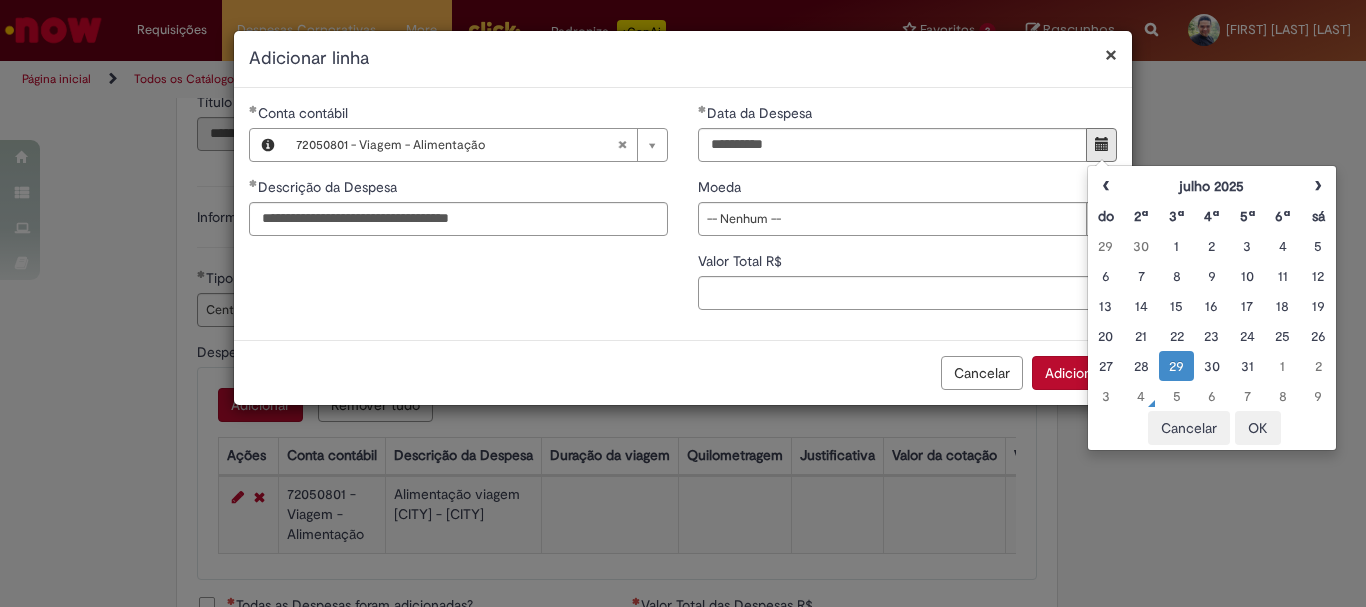 click on "OK" at bounding box center (1258, 428) 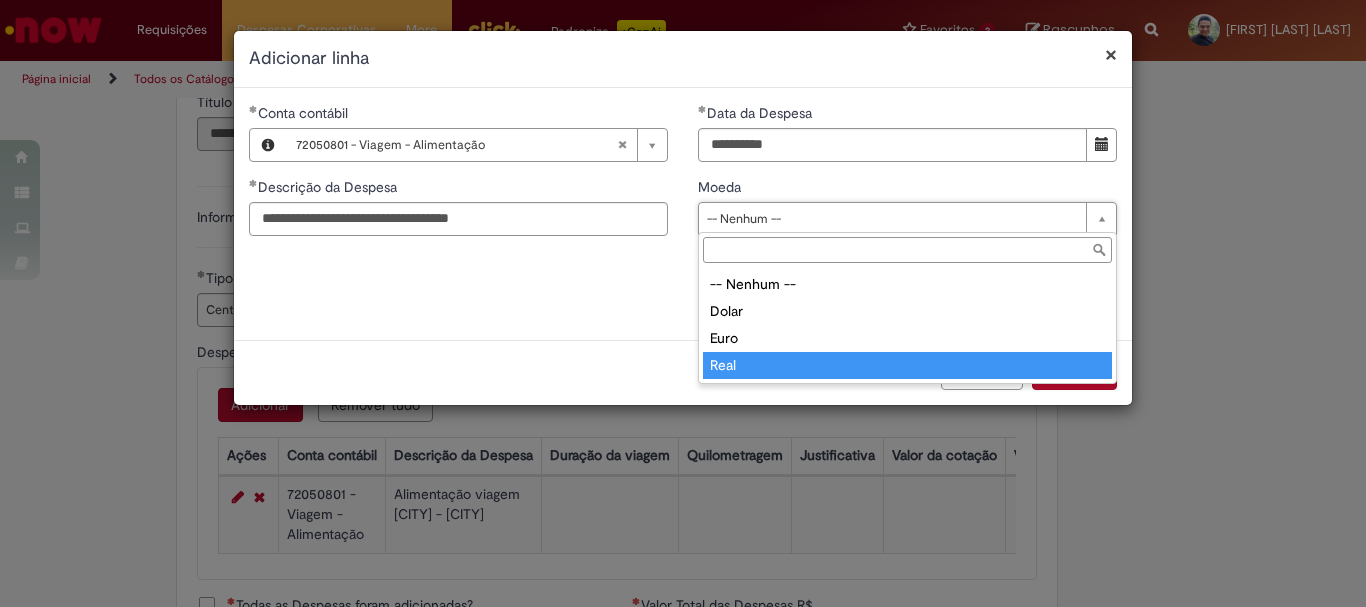 type on "****" 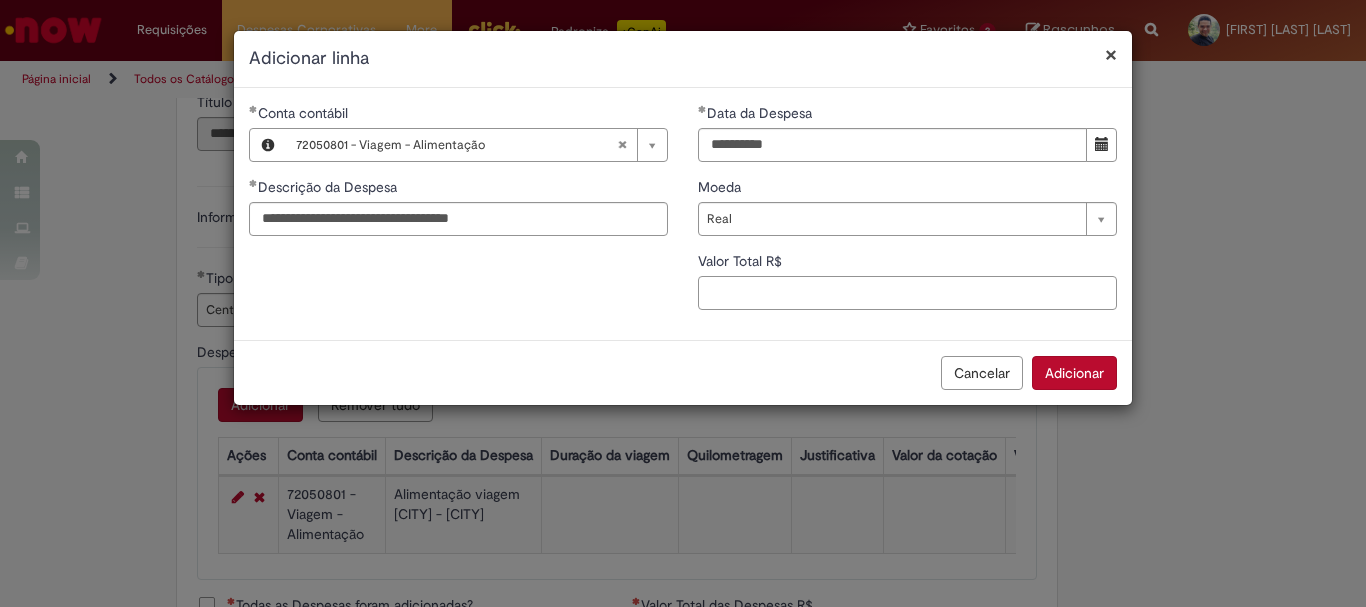 click on "Valor Total R$" at bounding box center (907, 293) 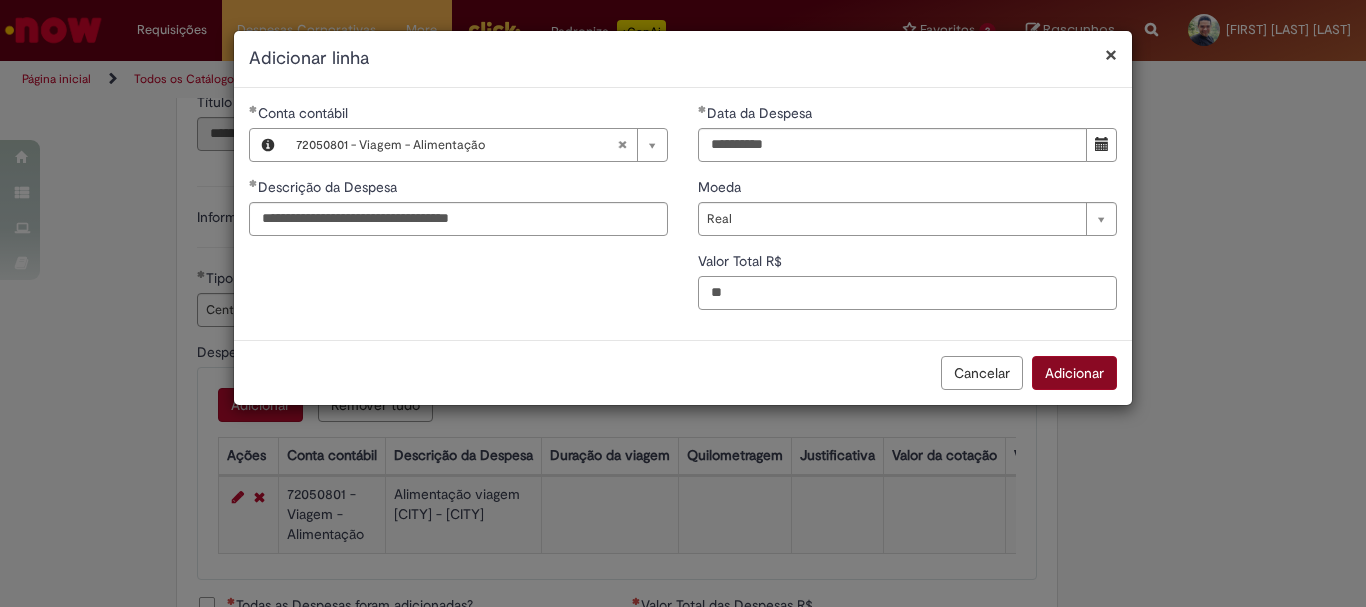 type on "**" 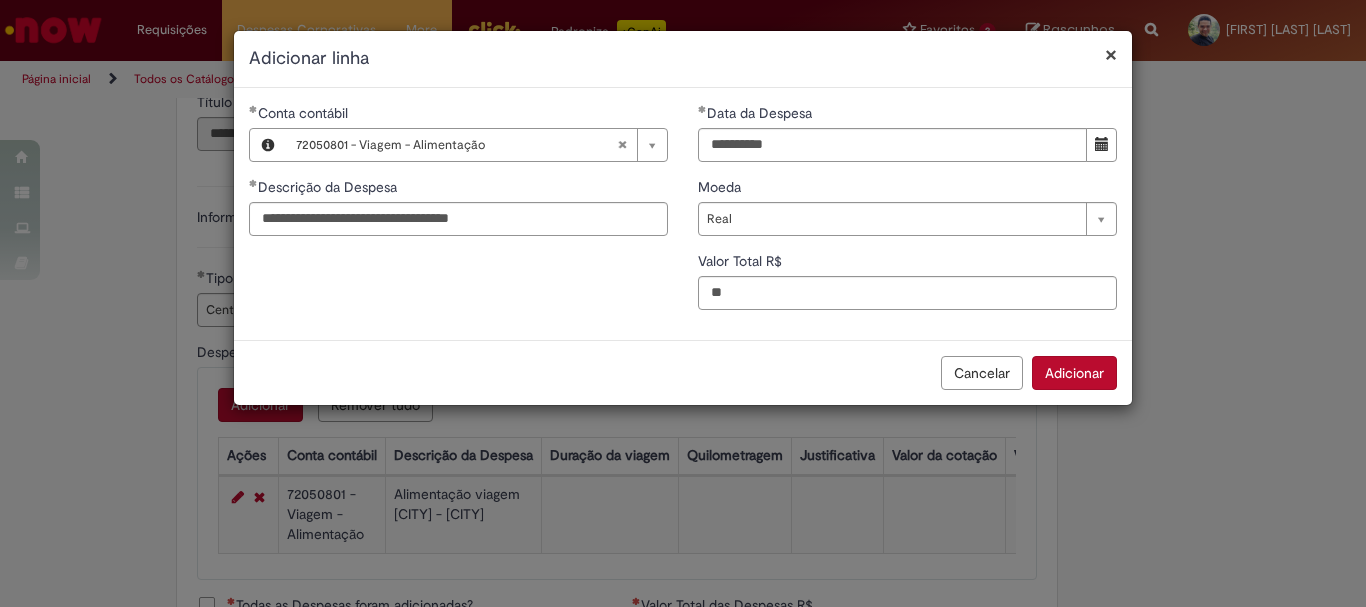click on "Adicionar" at bounding box center [1074, 373] 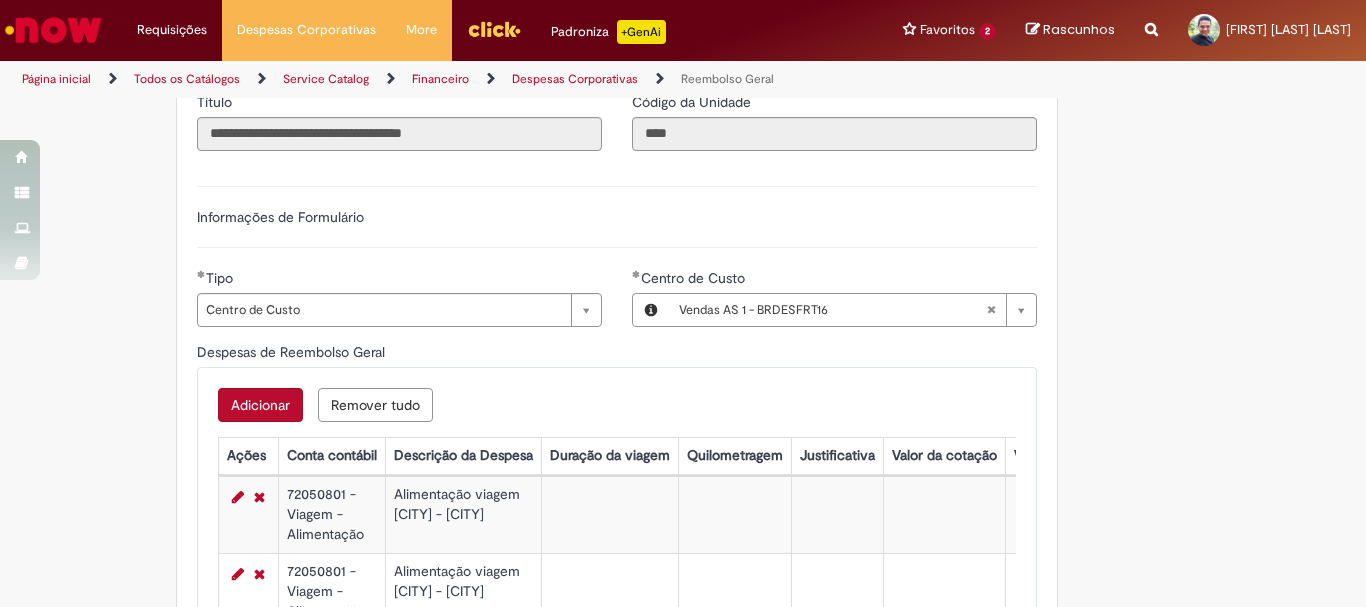 type 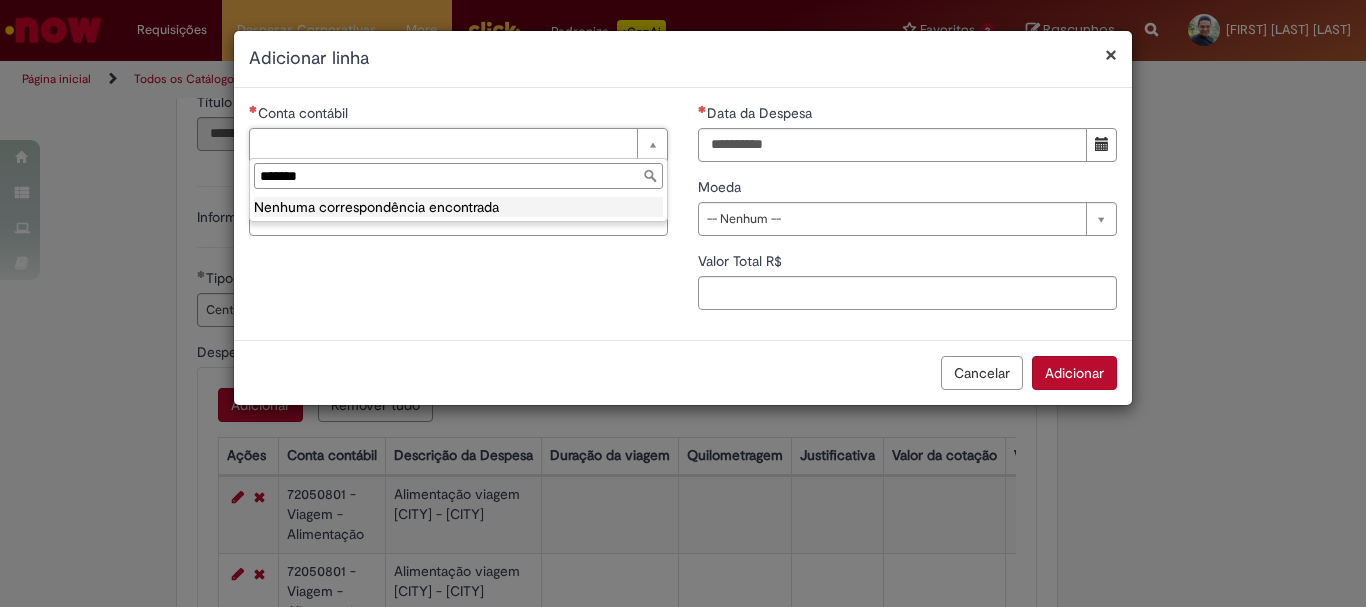 type on "********" 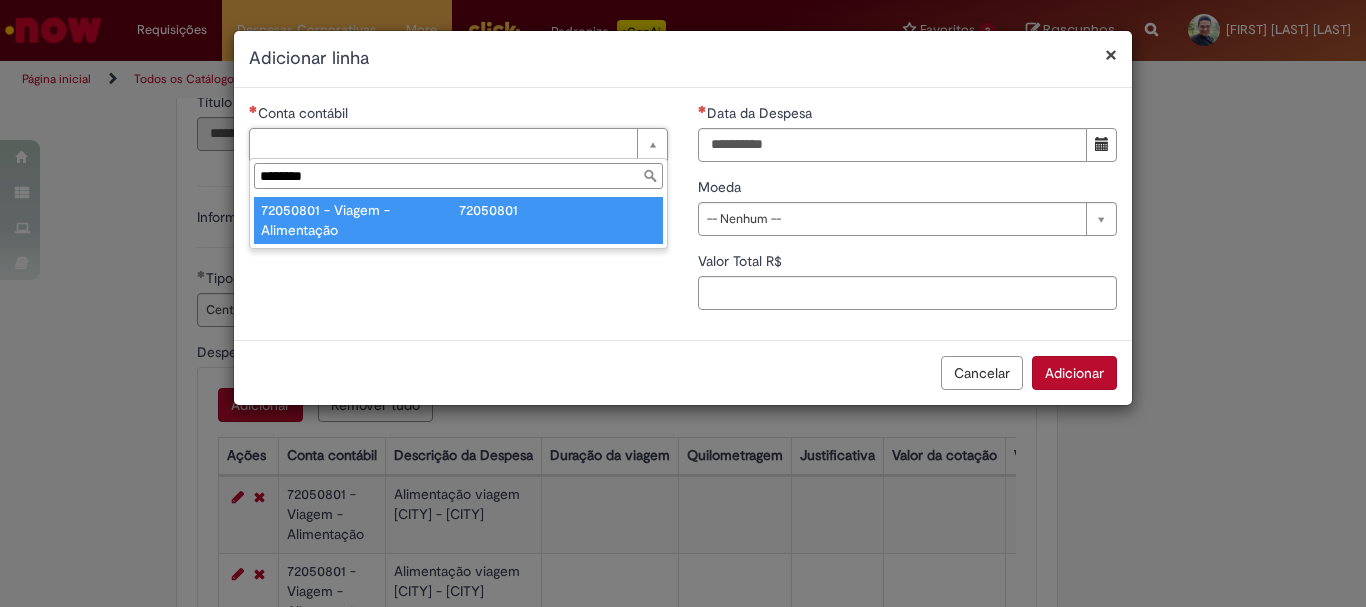 type on "**********" 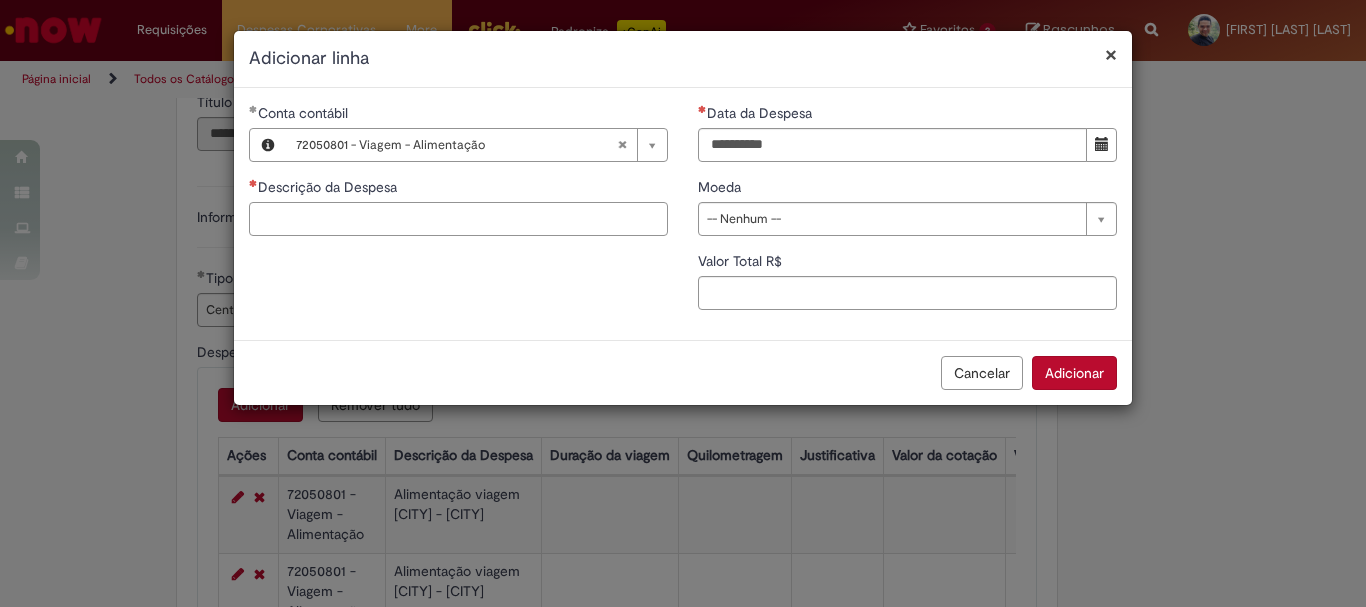 click on "Descrição da Despesa" at bounding box center [458, 219] 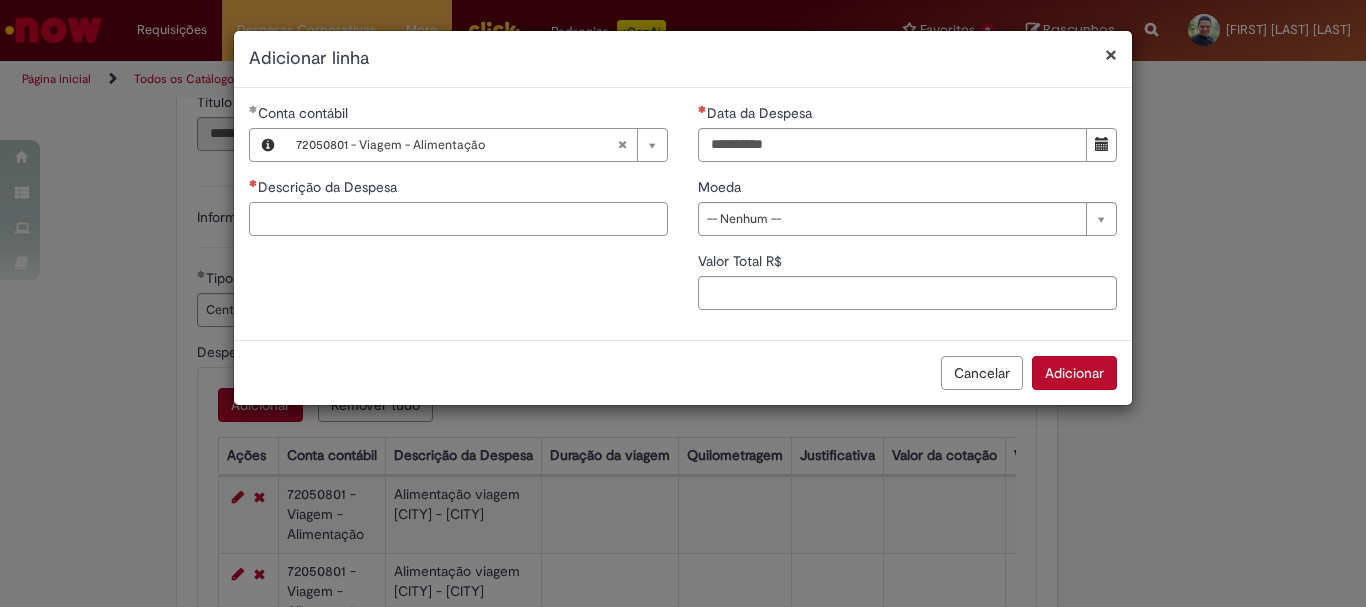 paste on "**********" 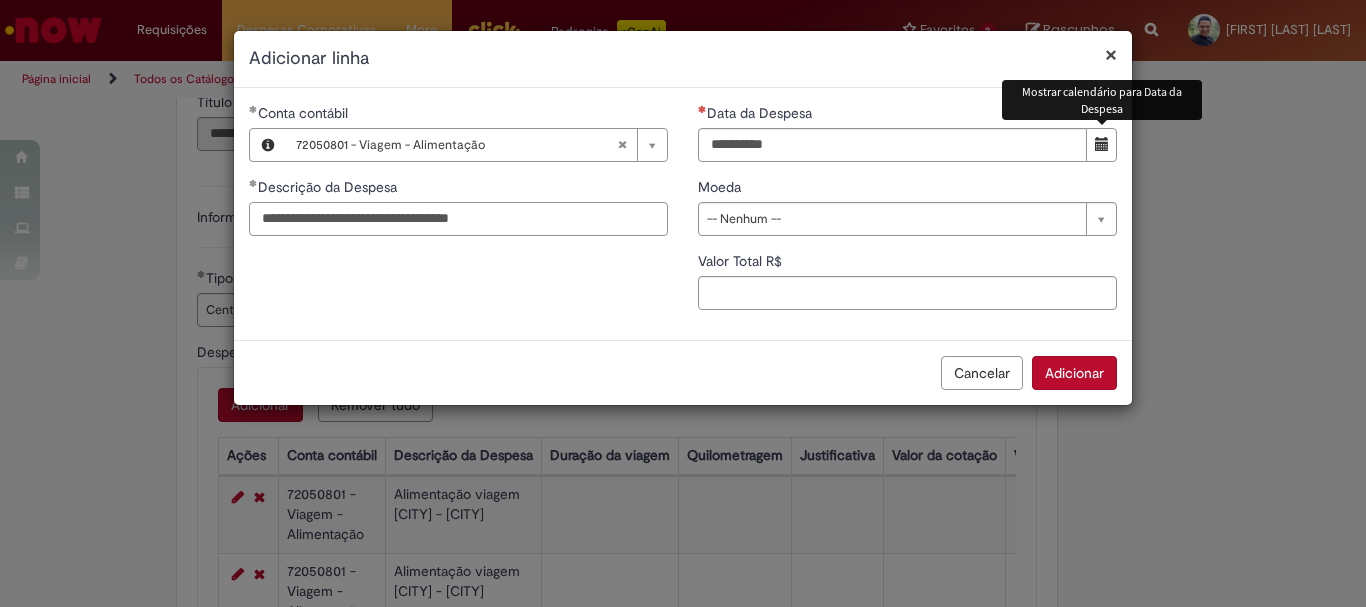 type on "**********" 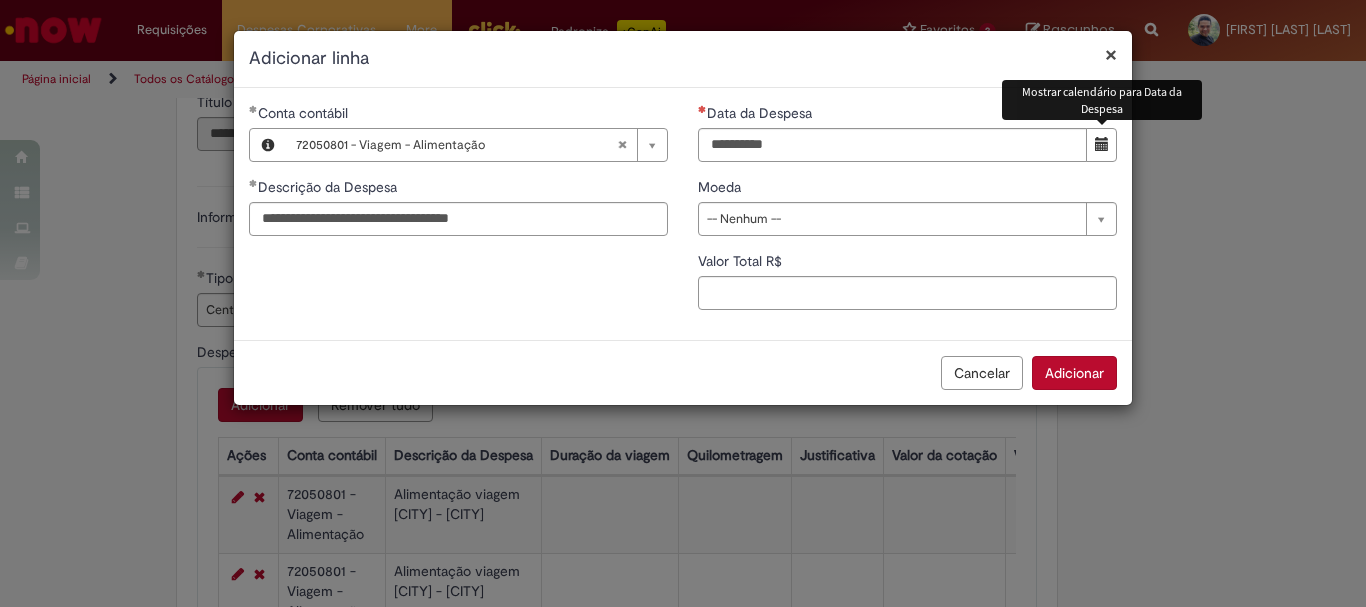 click at bounding box center (1102, 144) 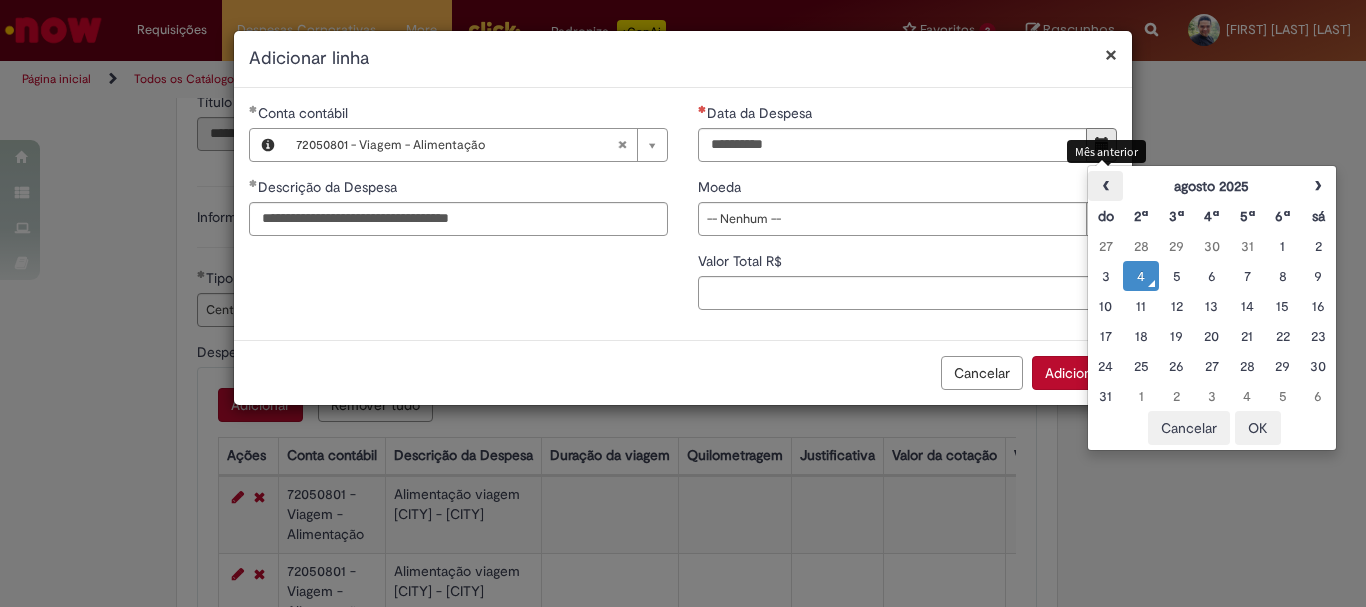 click on "‹" at bounding box center (1105, 186) 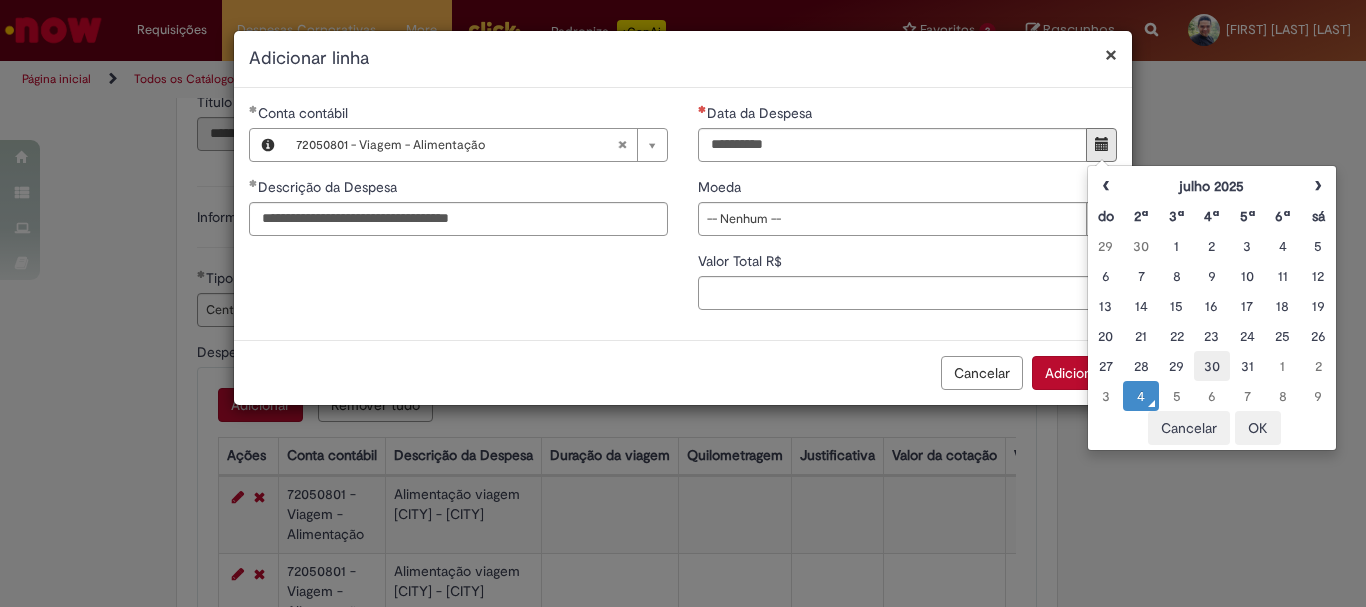 click on "30" at bounding box center (1211, 366) 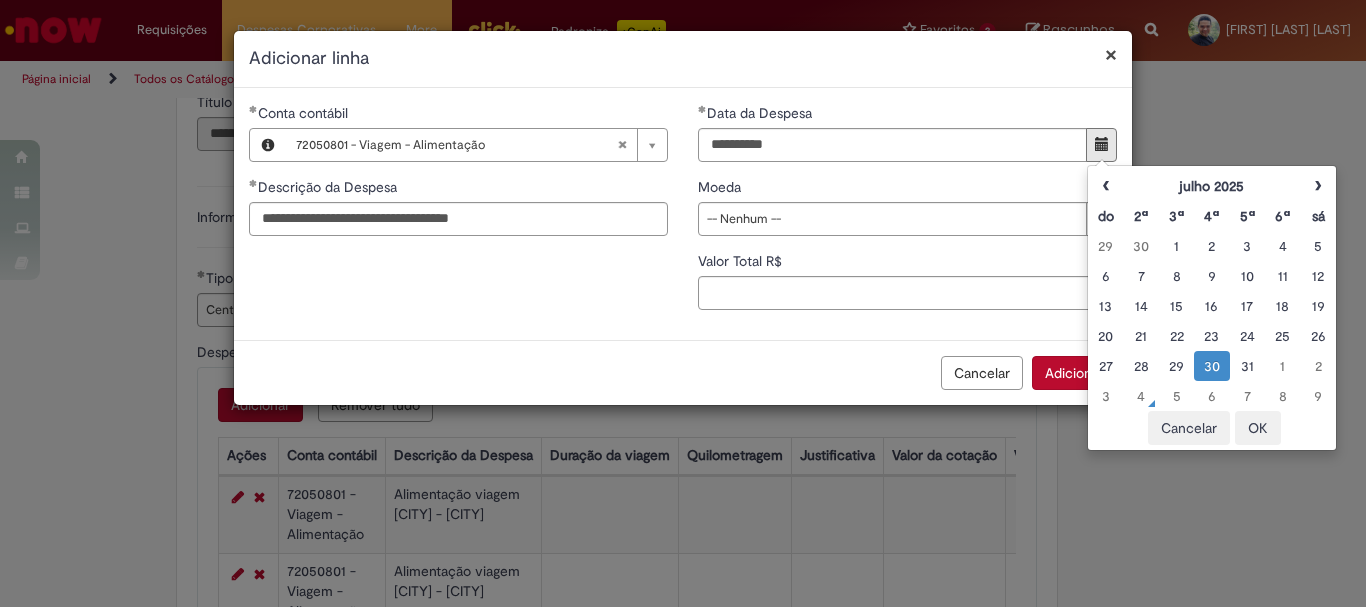 click on "OK" at bounding box center (1258, 428) 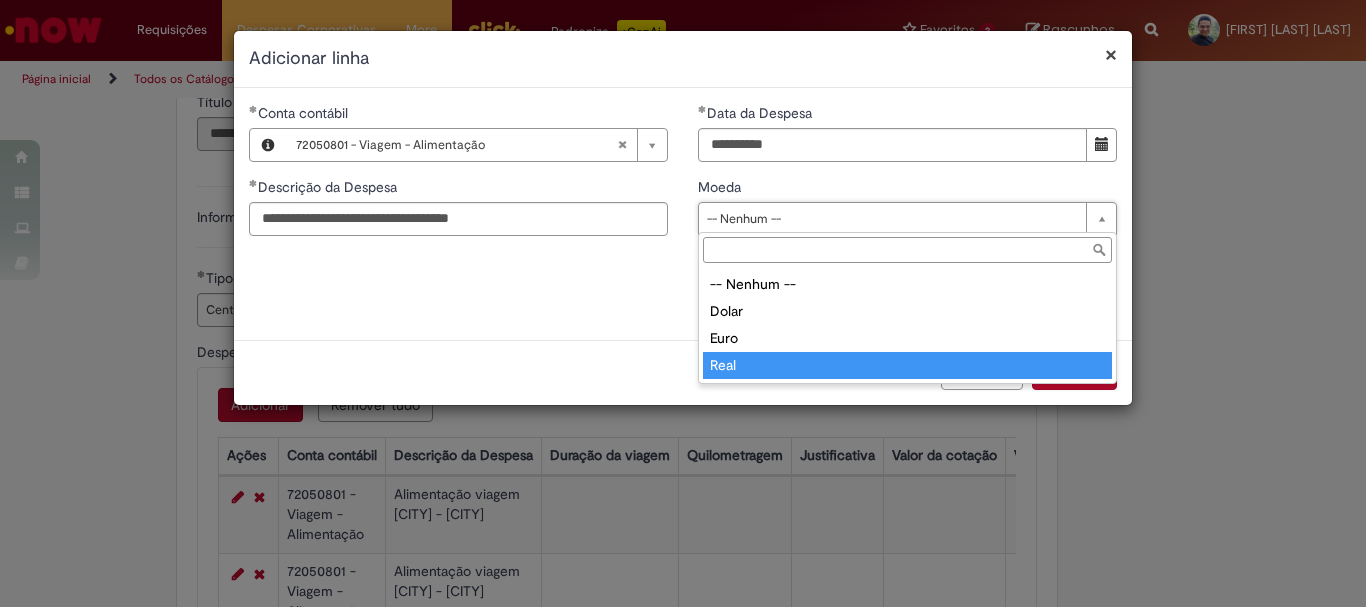 type on "****" 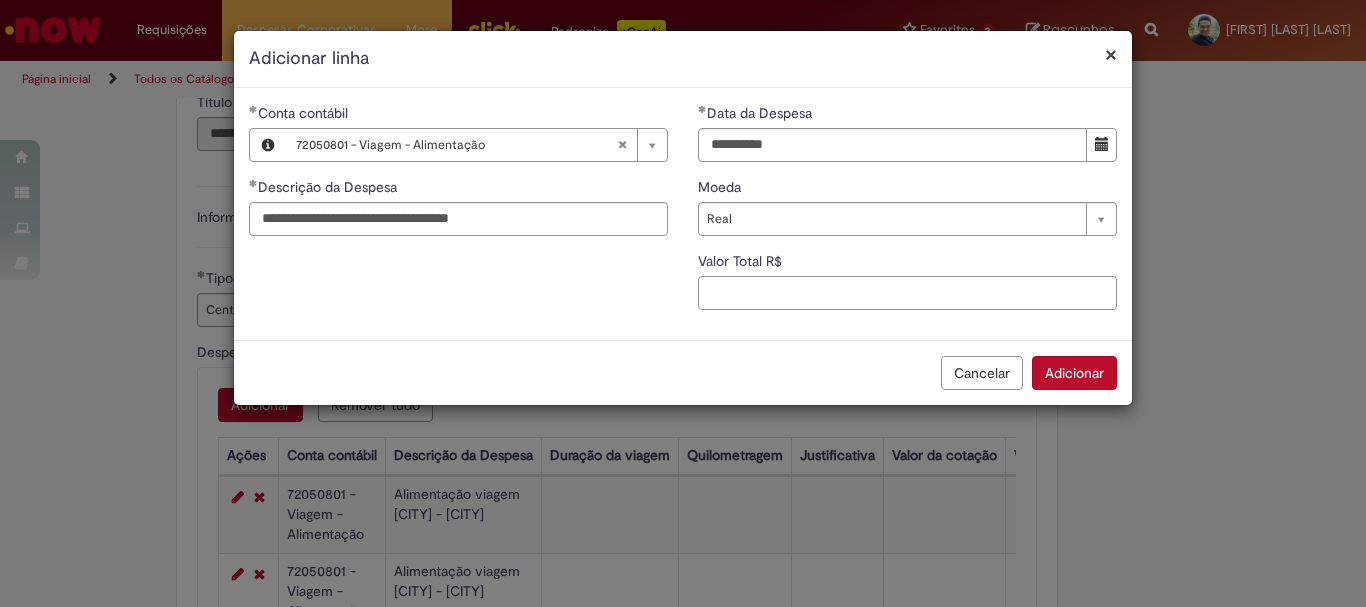 click on "Valor Total R$" at bounding box center (907, 293) 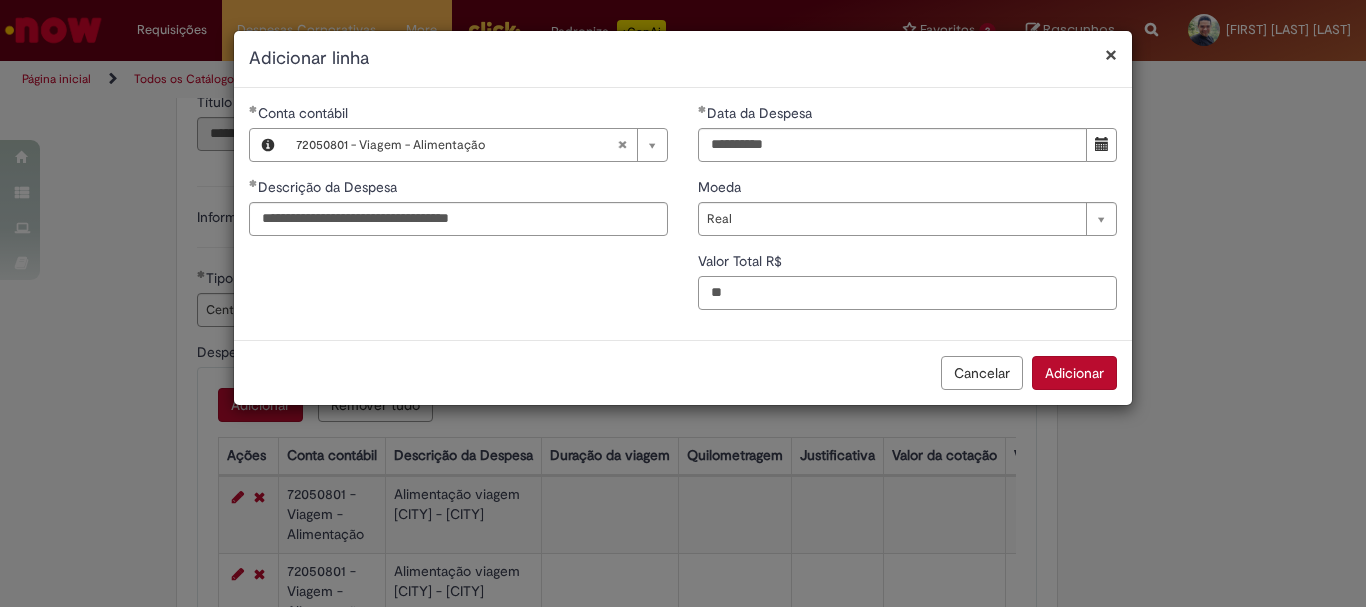 type on "**" 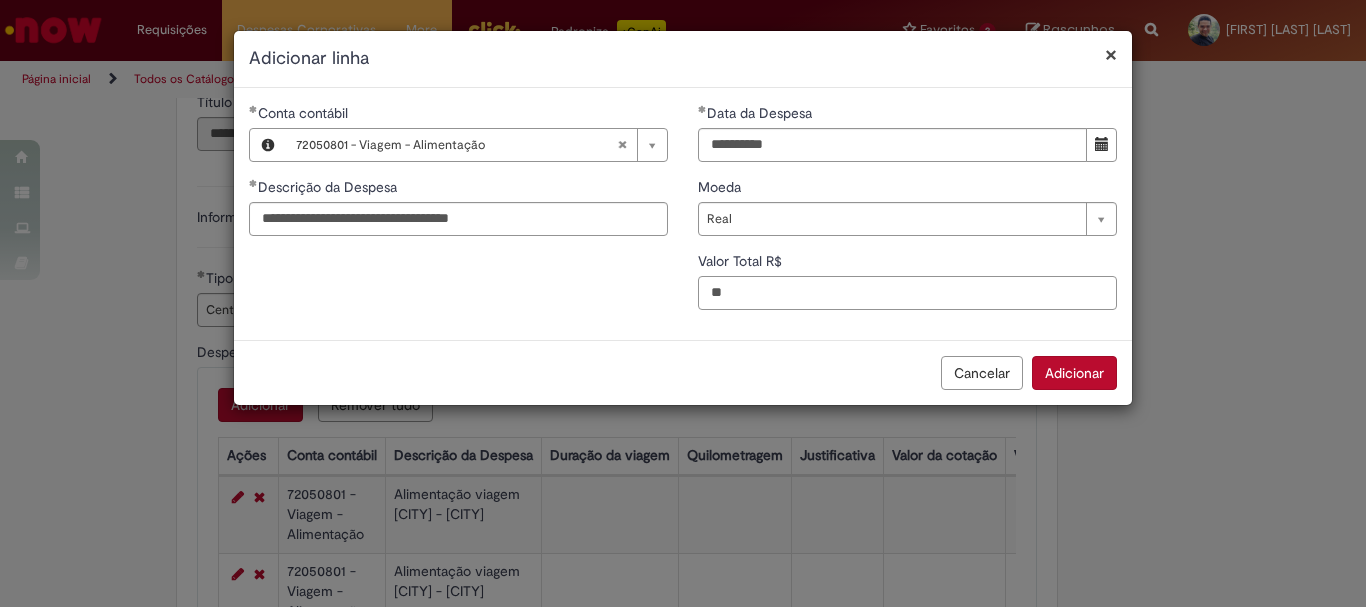 click on "**" at bounding box center [907, 293] 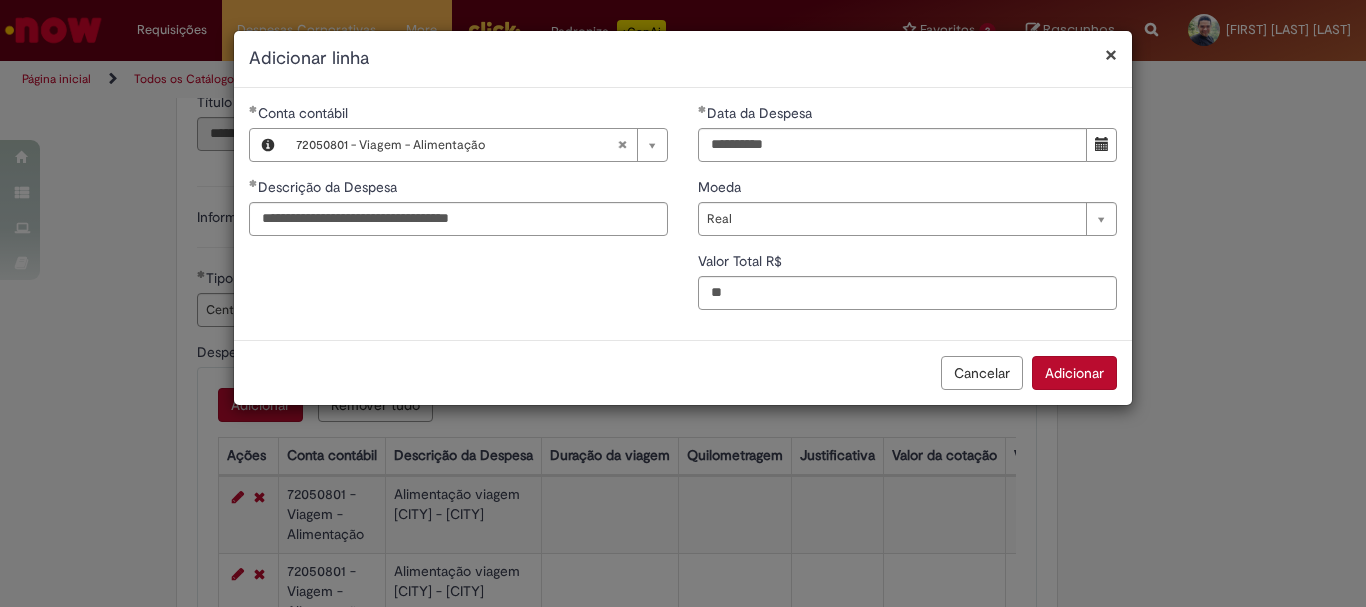 click on "Adicionar" at bounding box center (1074, 373) 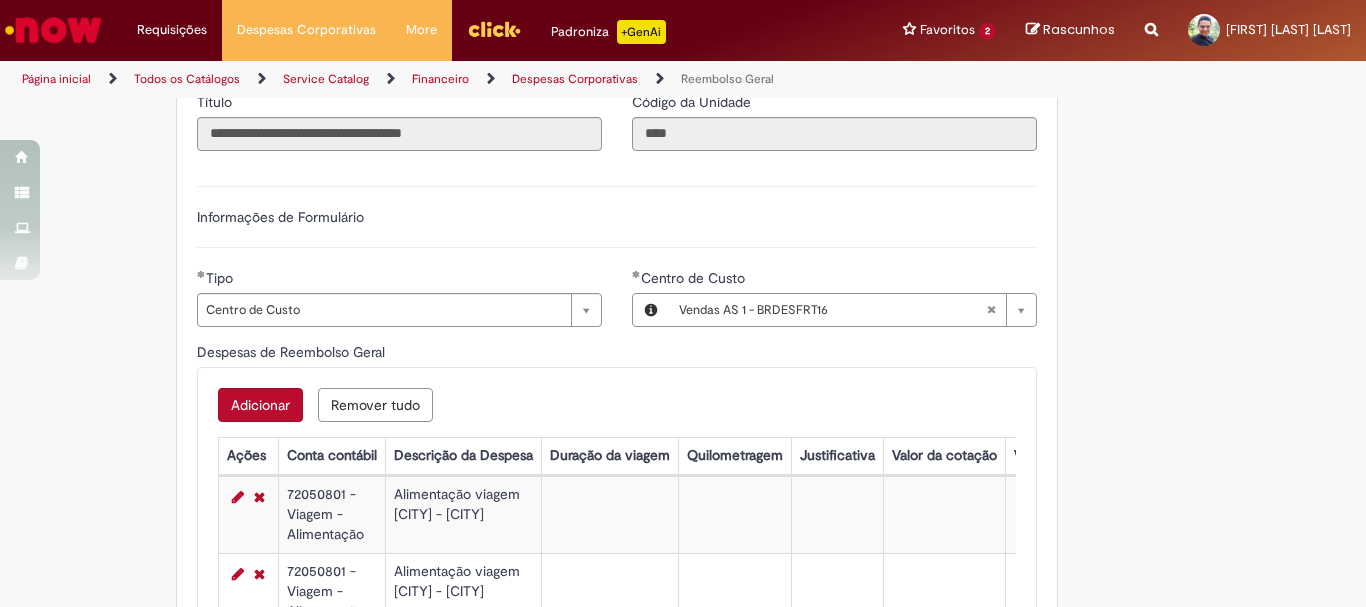 click on "Adicionar" at bounding box center [260, 405] 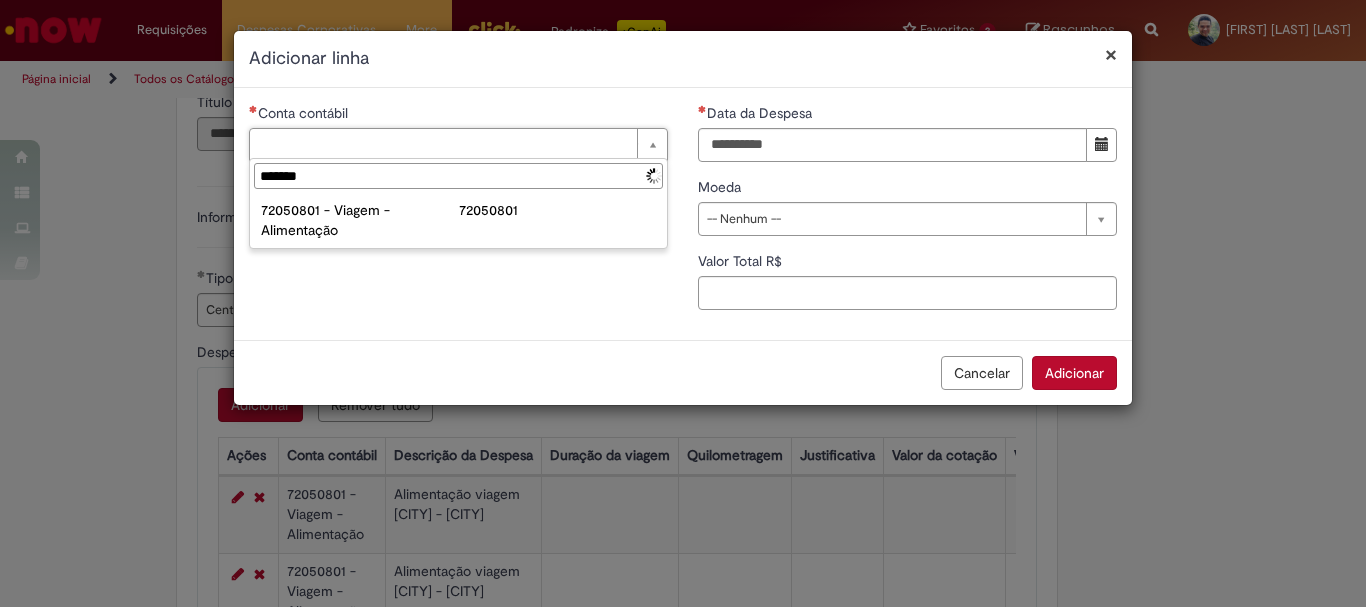 type on "********" 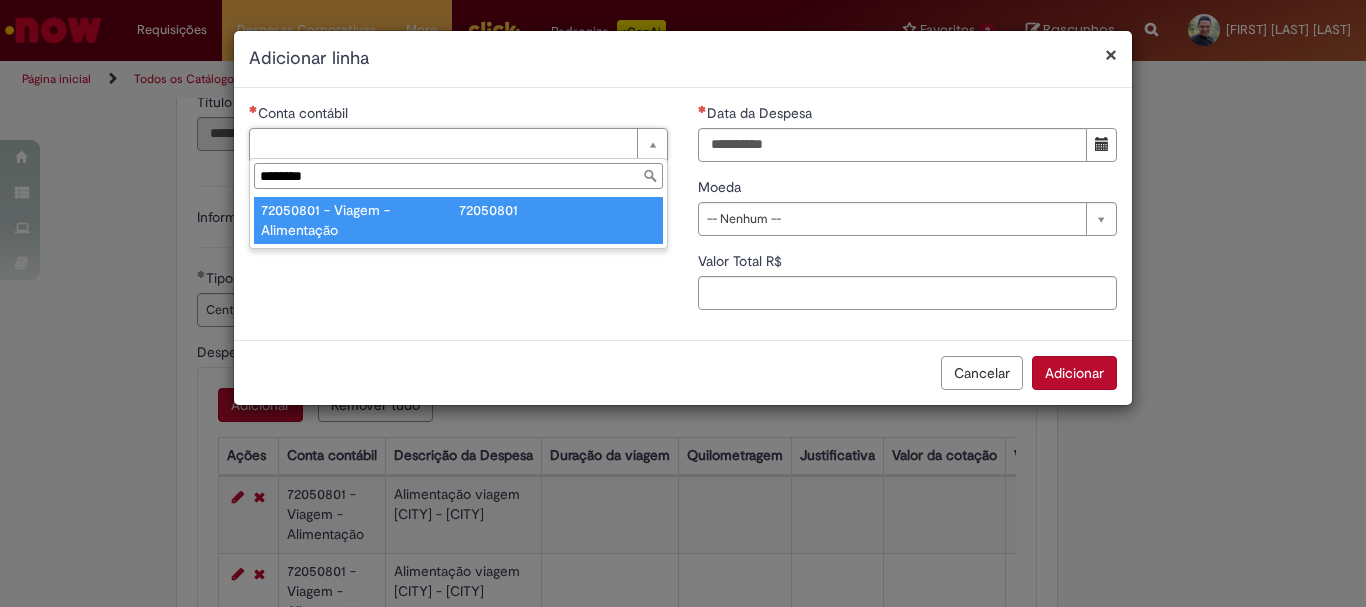 type on "**********" 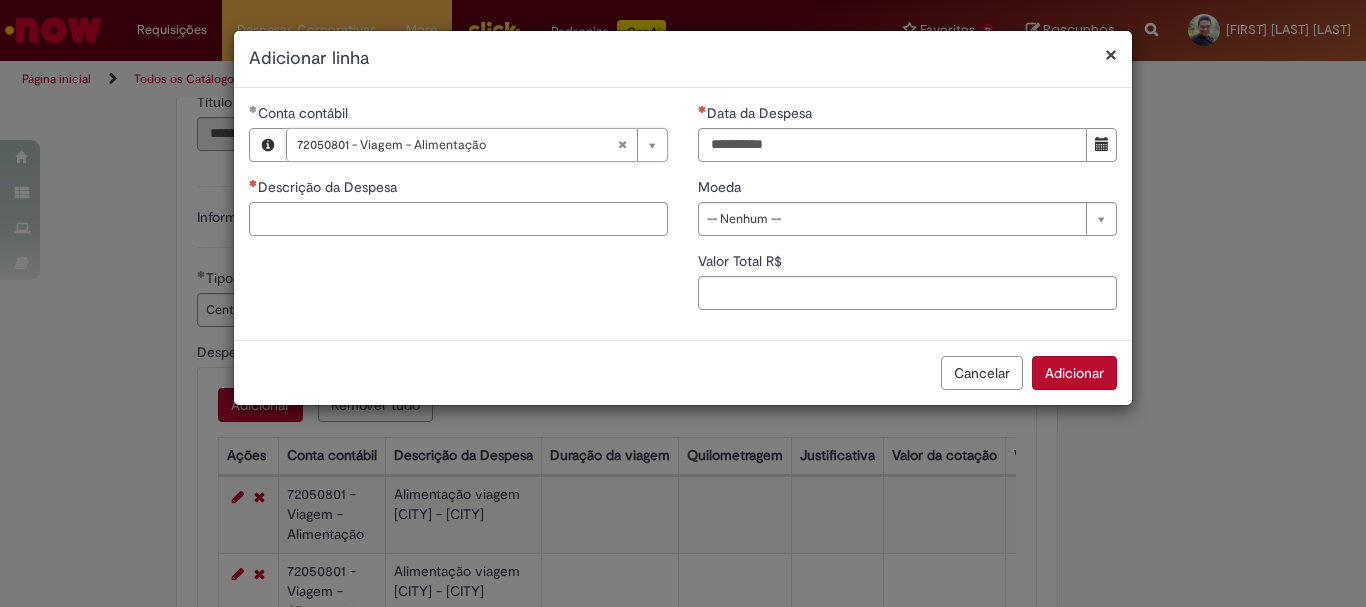 click on "Descrição da Despesa" at bounding box center [458, 219] 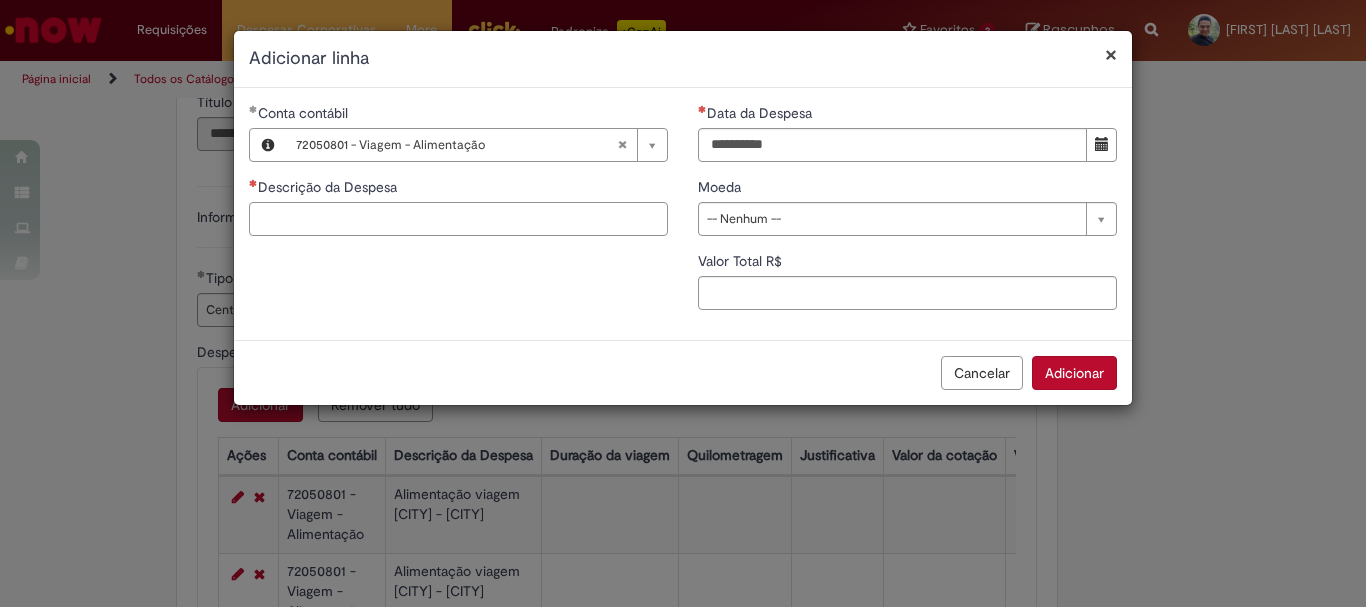 paste on "**********" 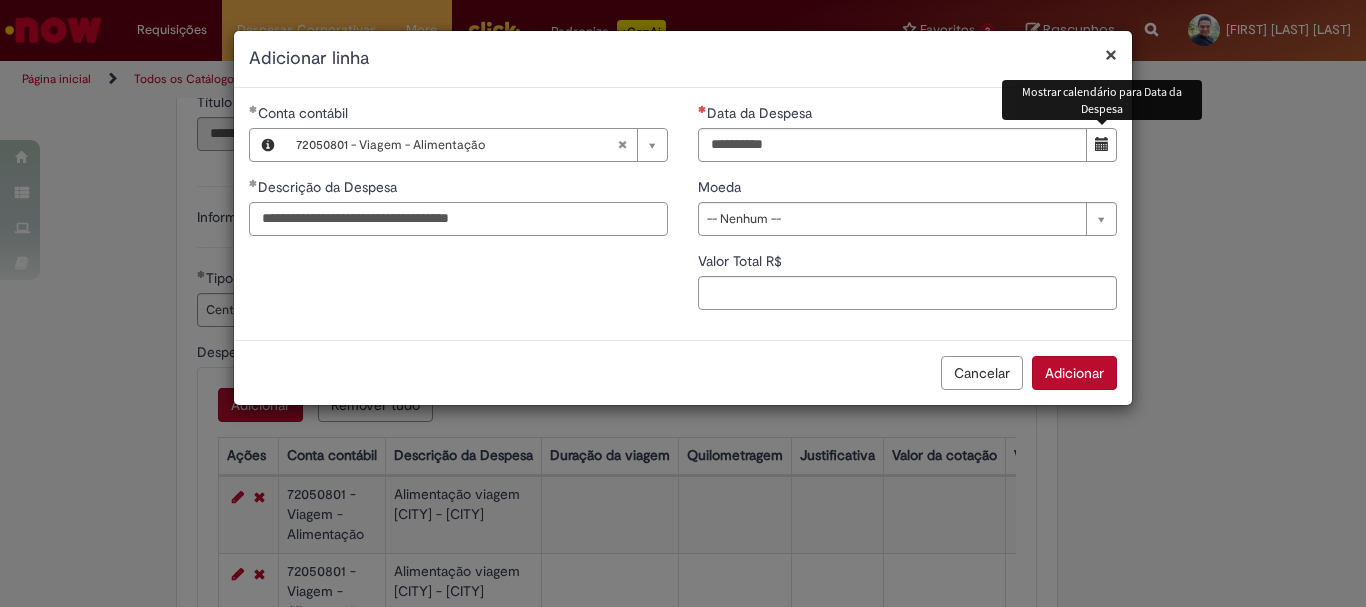 type on "**********" 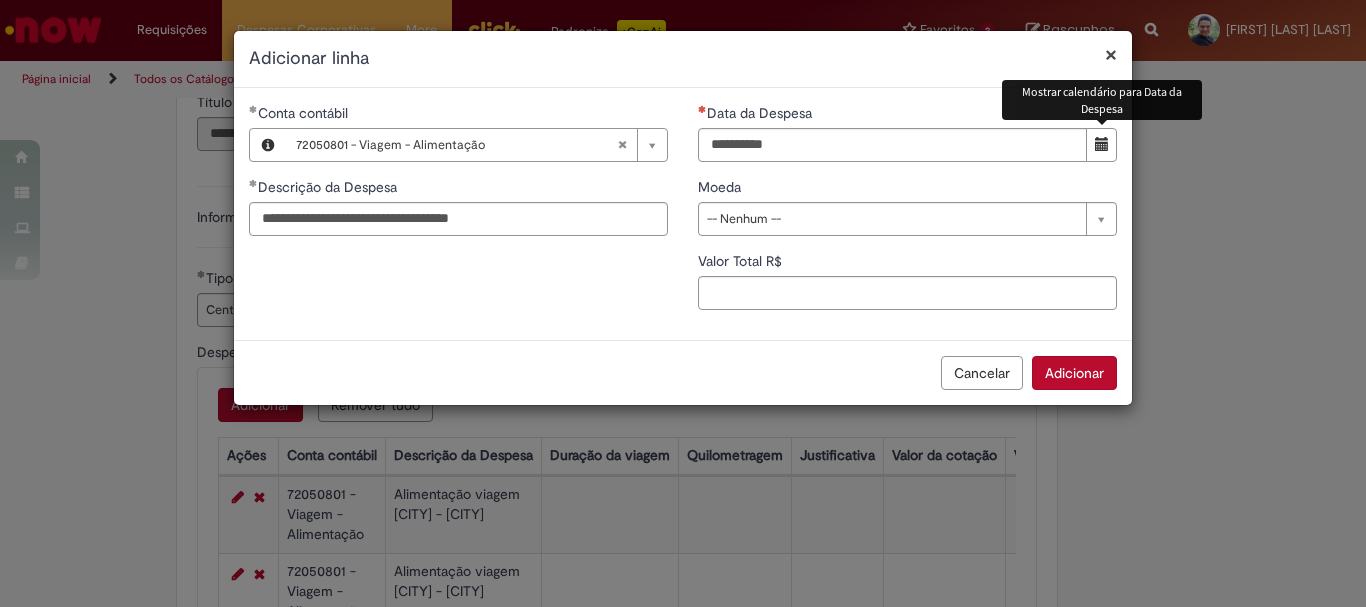 click at bounding box center (1102, 144) 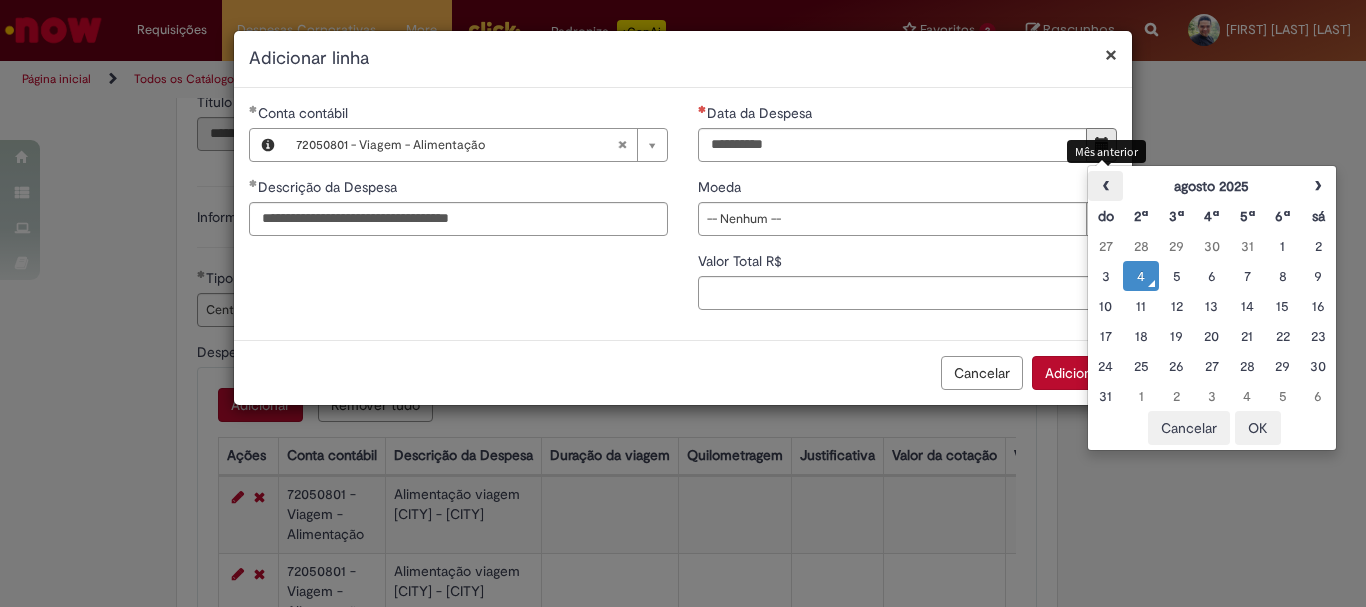 click on "‹" at bounding box center (1105, 186) 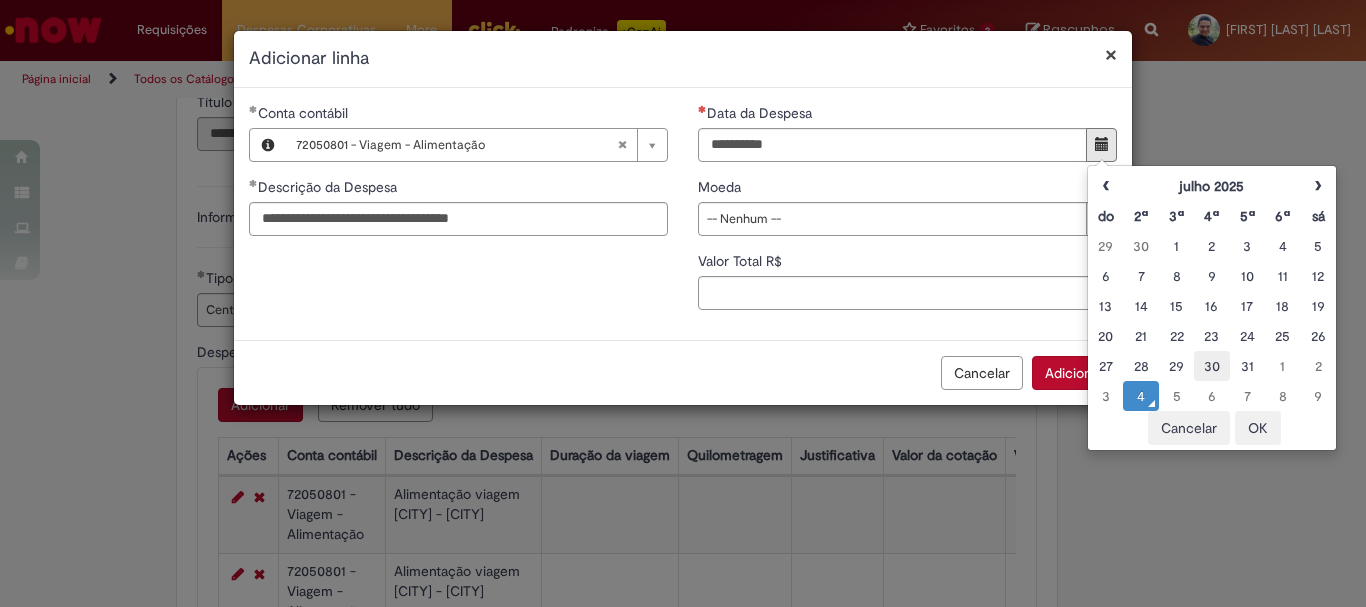 click on "30" at bounding box center [1211, 366] 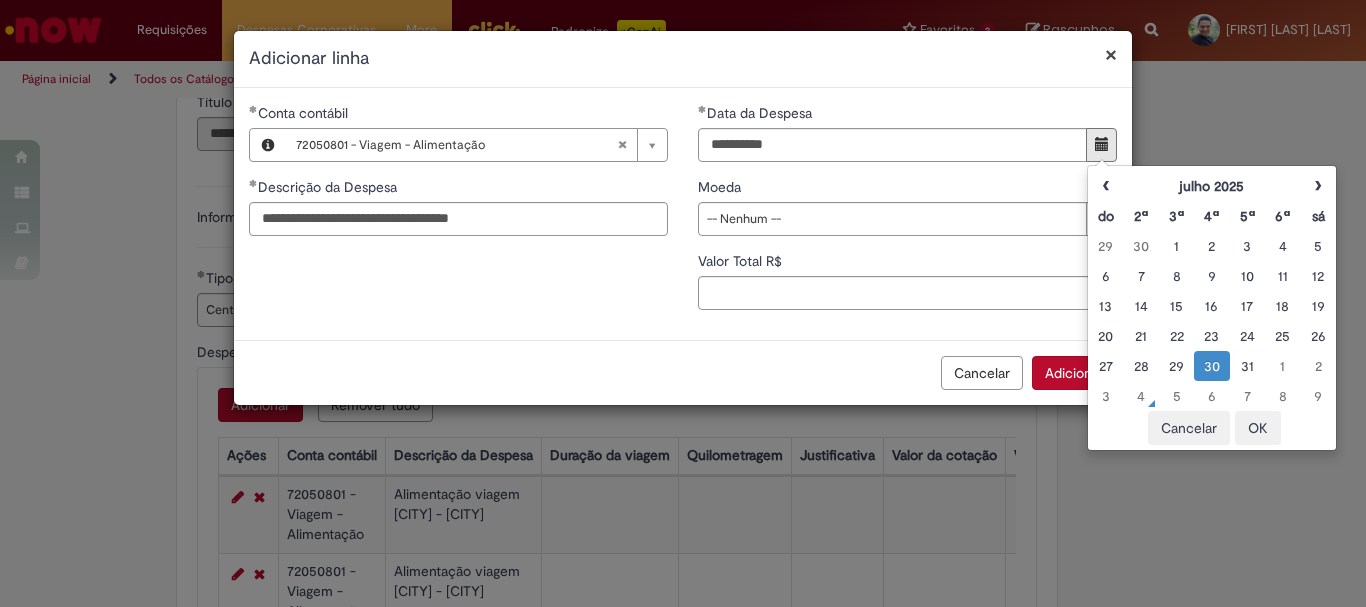 click on "OK" at bounding box center (1258, 428) 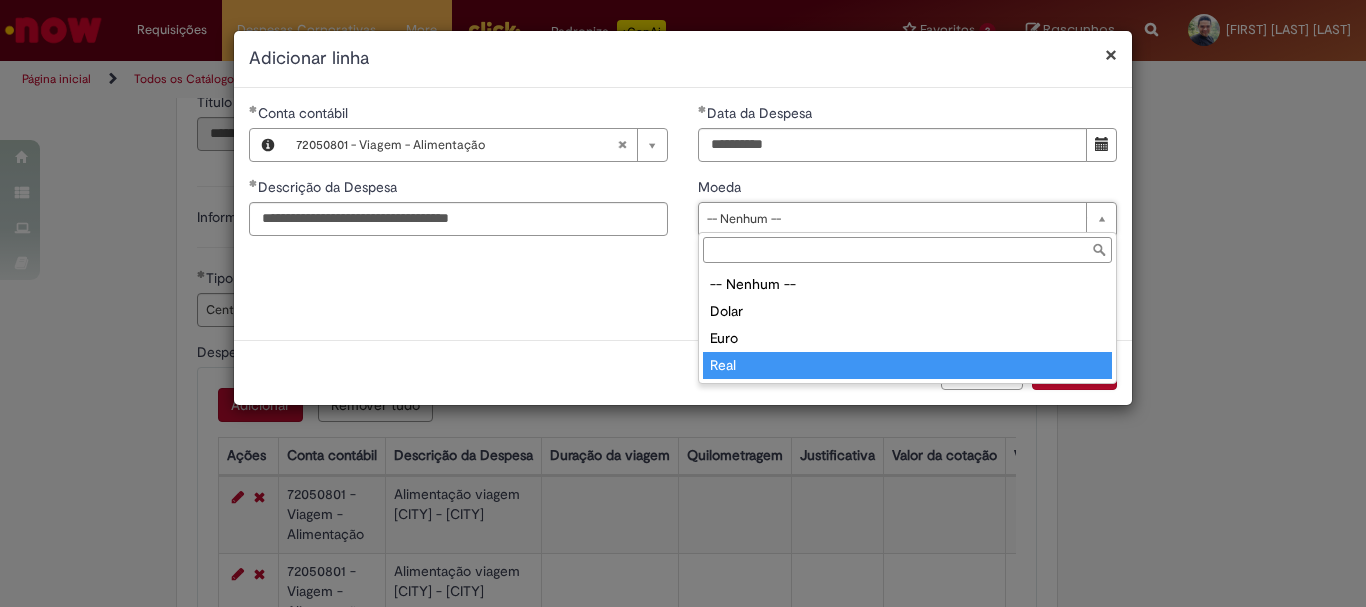 type on "****" 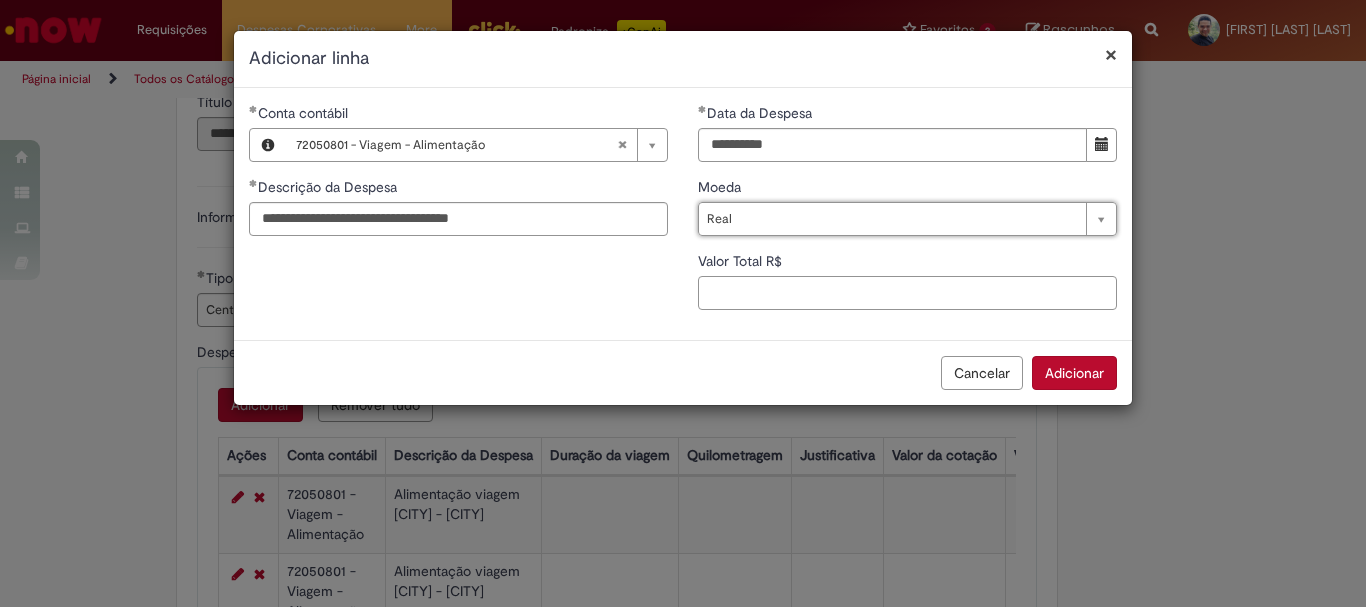 click on "Valor Total R$" at bounding box center [907, 293] 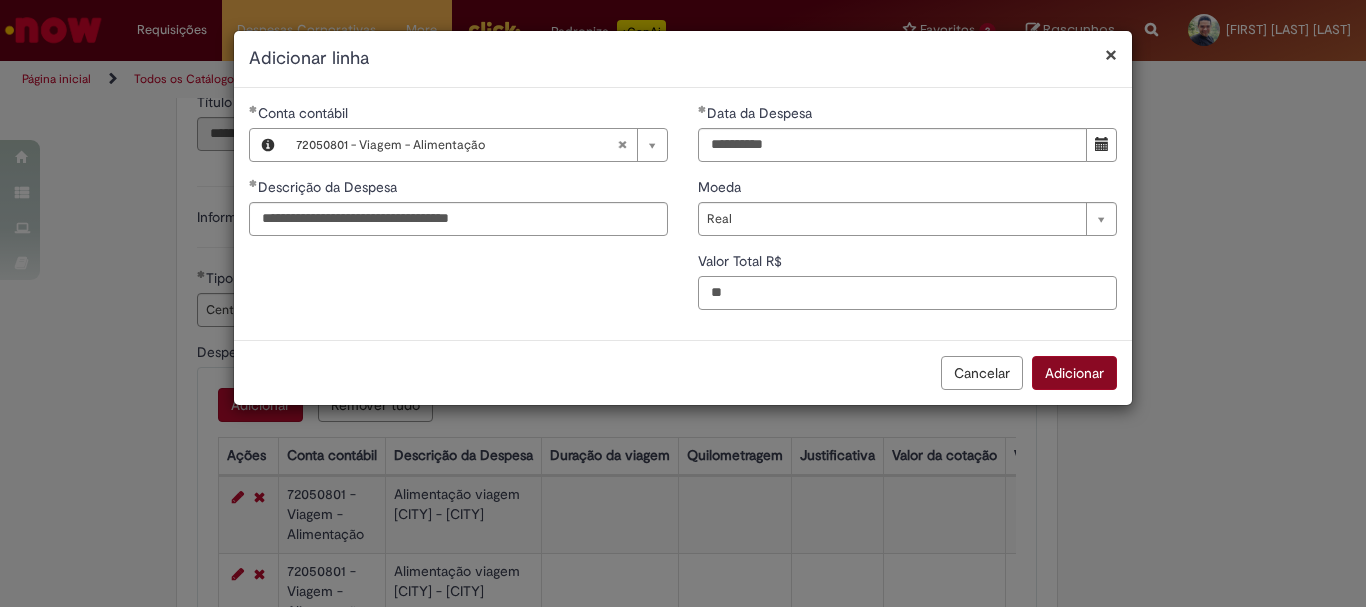 type on "**" 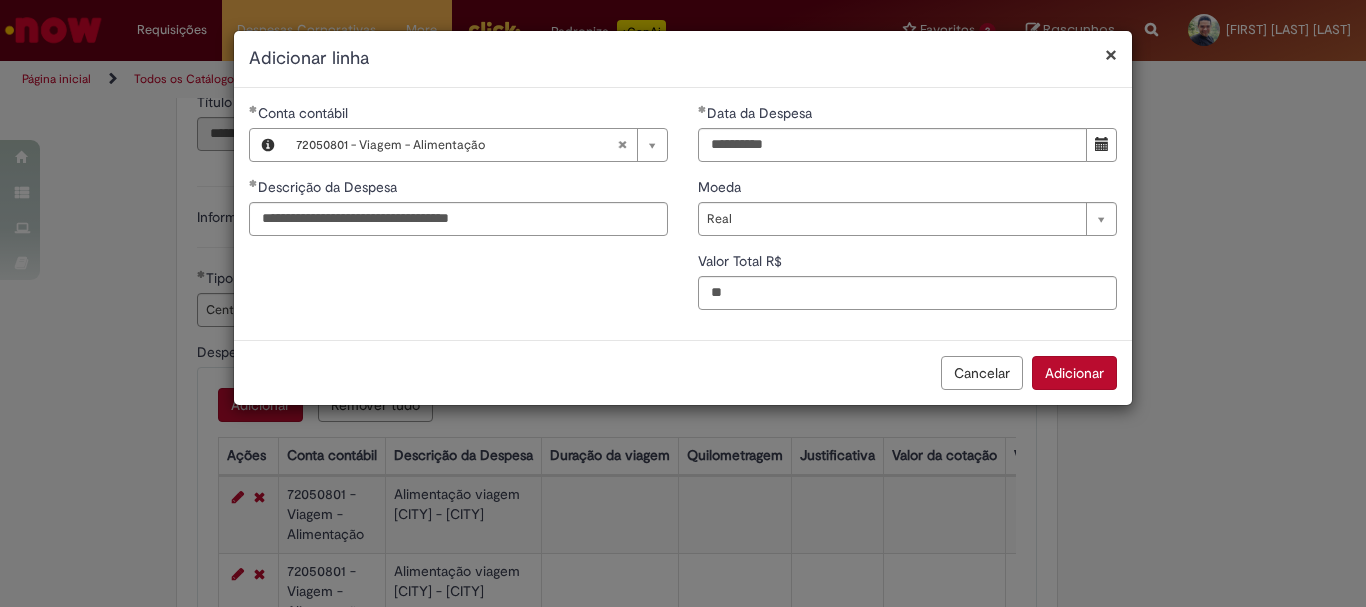 click on "Adicionar" at bounding box center [1074, 373] 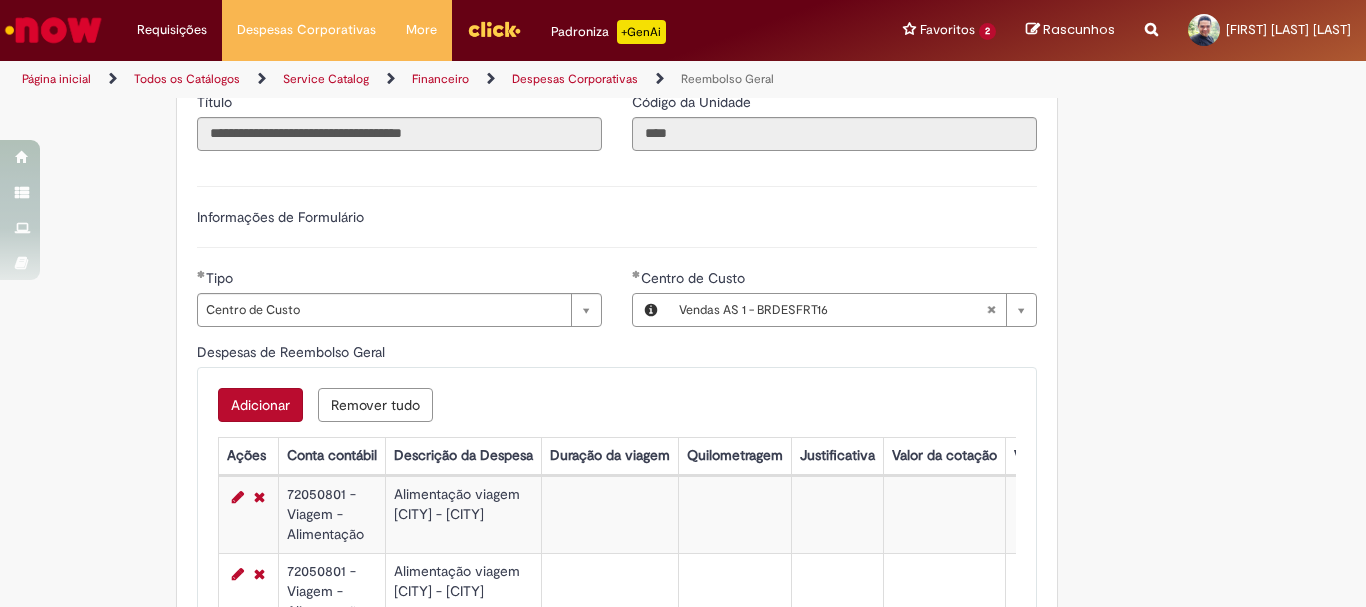 scroll, scrollTop: 1000, scrollLeft: 0, axis: vertical 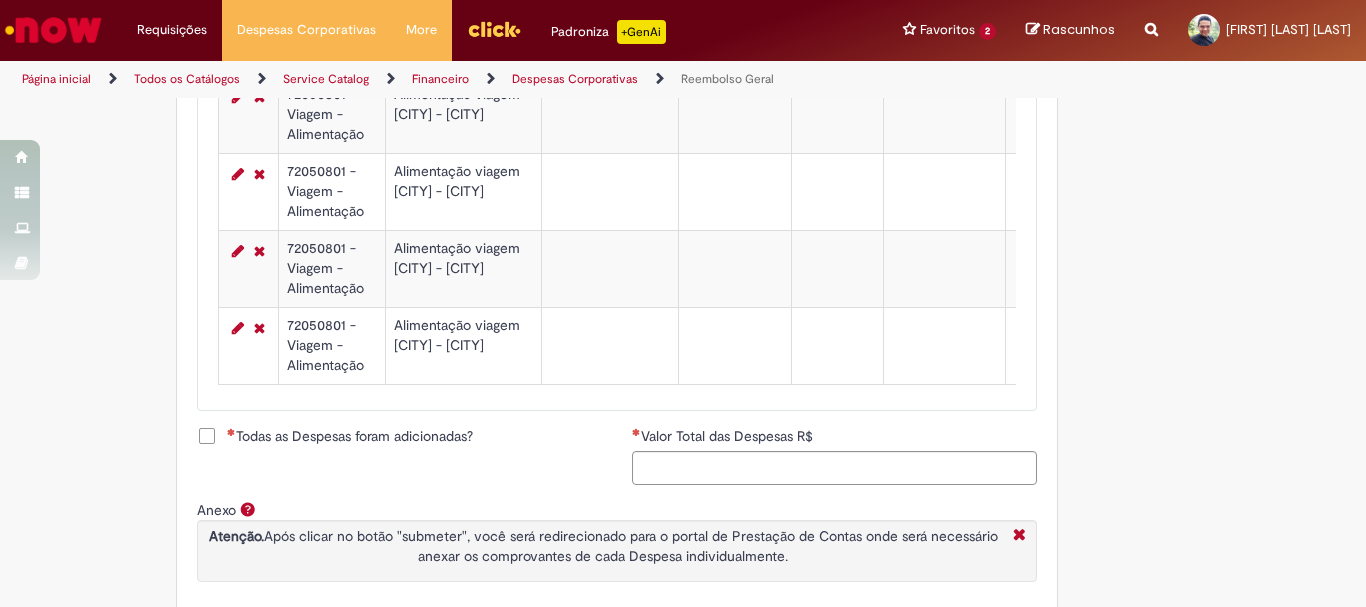 click on "Todas as Despesas foram adicionadas?" at bounding box center (350, 436) 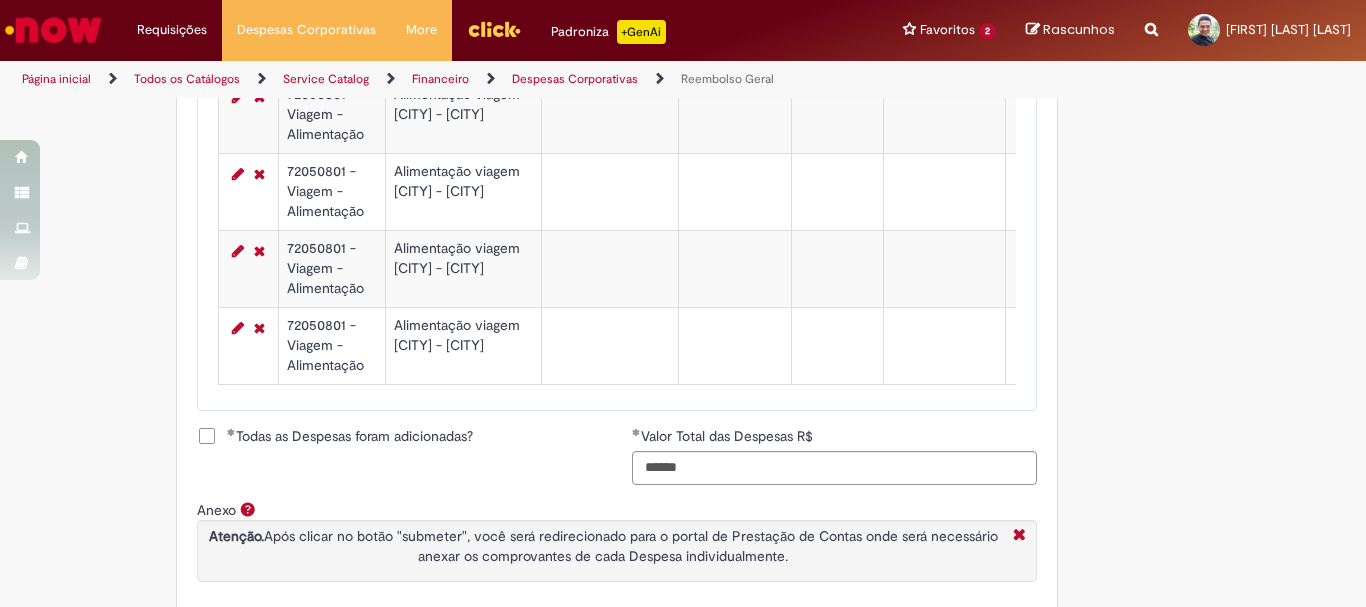 scroll, scrollTop: 1100, scrollLeft: 0, axis: vertical 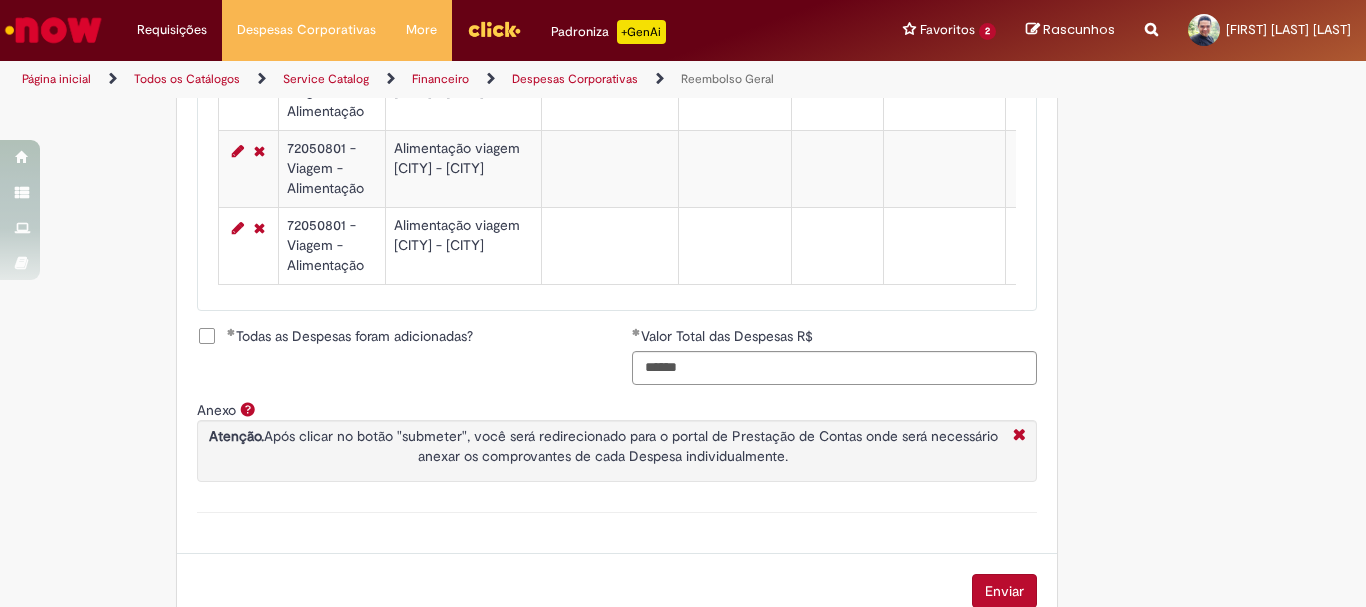 click on "Todas as Despesas foram adicionadas?" at bounding box center (350, 336) 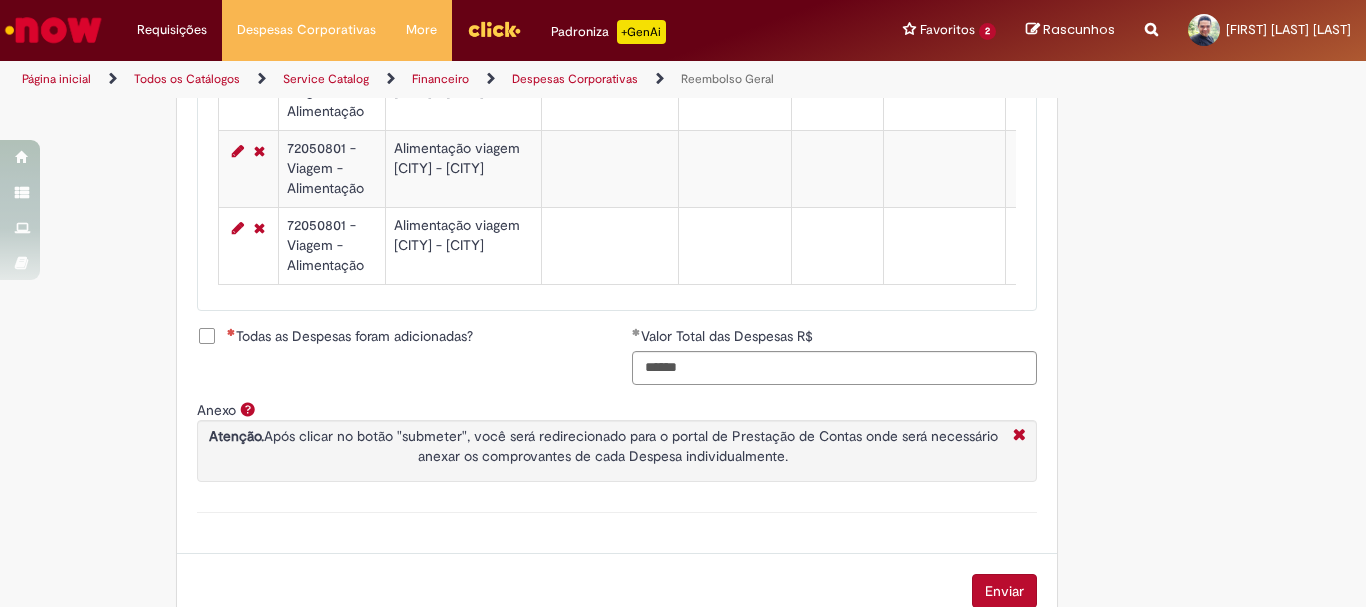 click on "Todas as Despesas foram adicionadas?" at bounding box center (350, 336) 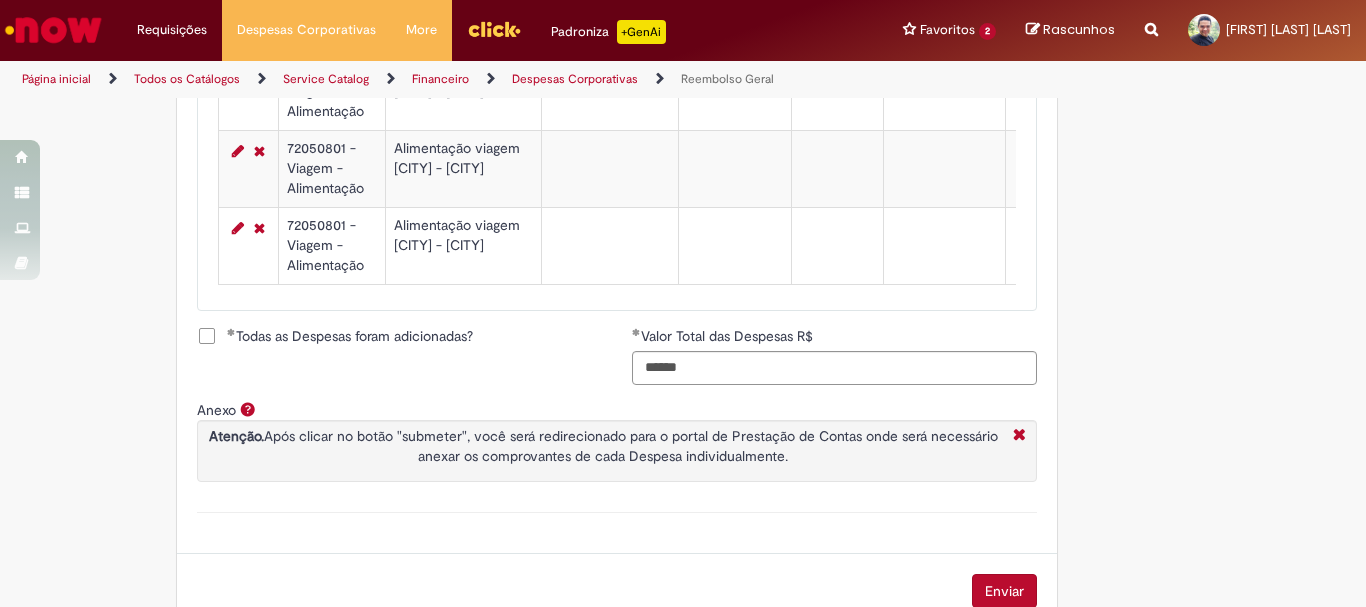 scroll, scrollTop: 1160, scrollLeft: 0, axis: vertical 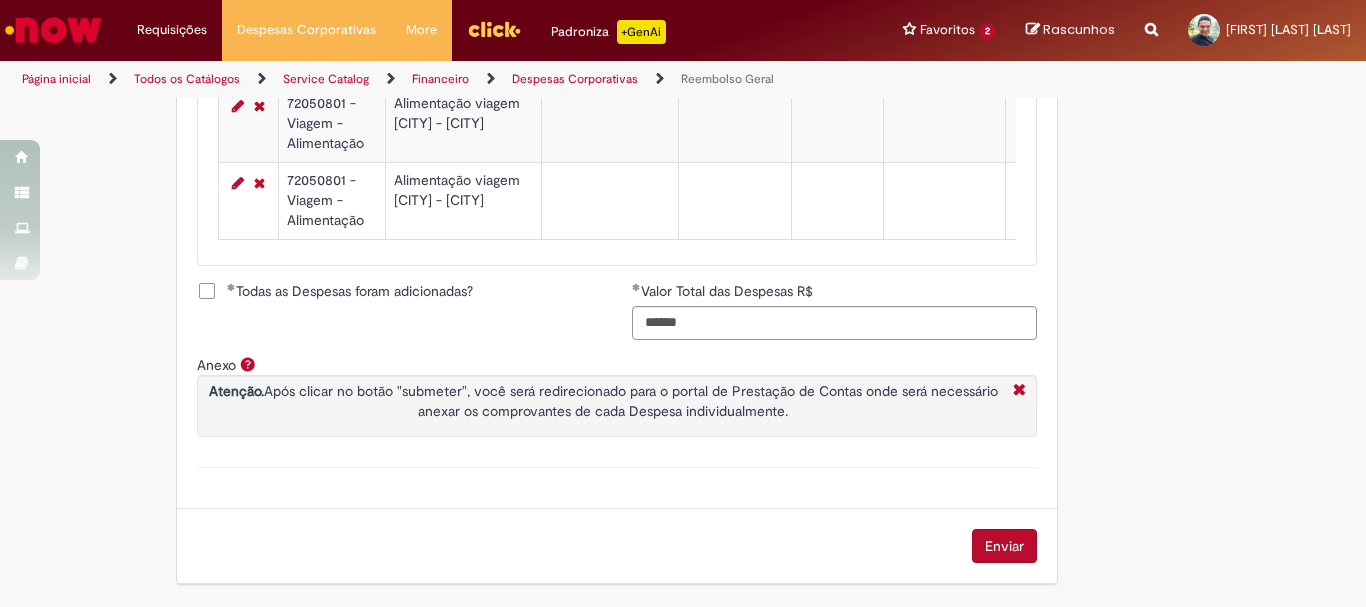 click on "Enviar" at bounding box center (1004, 546) 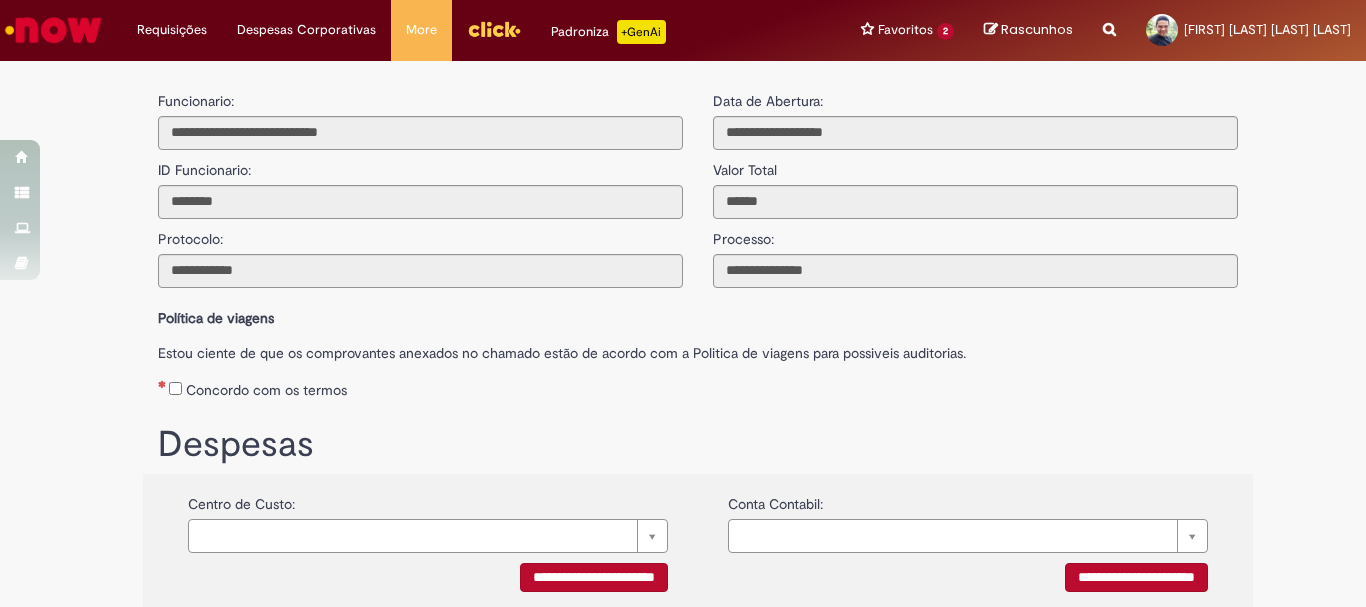 scroll, scrollTop: 0, scrollLeft: 0, axis: both 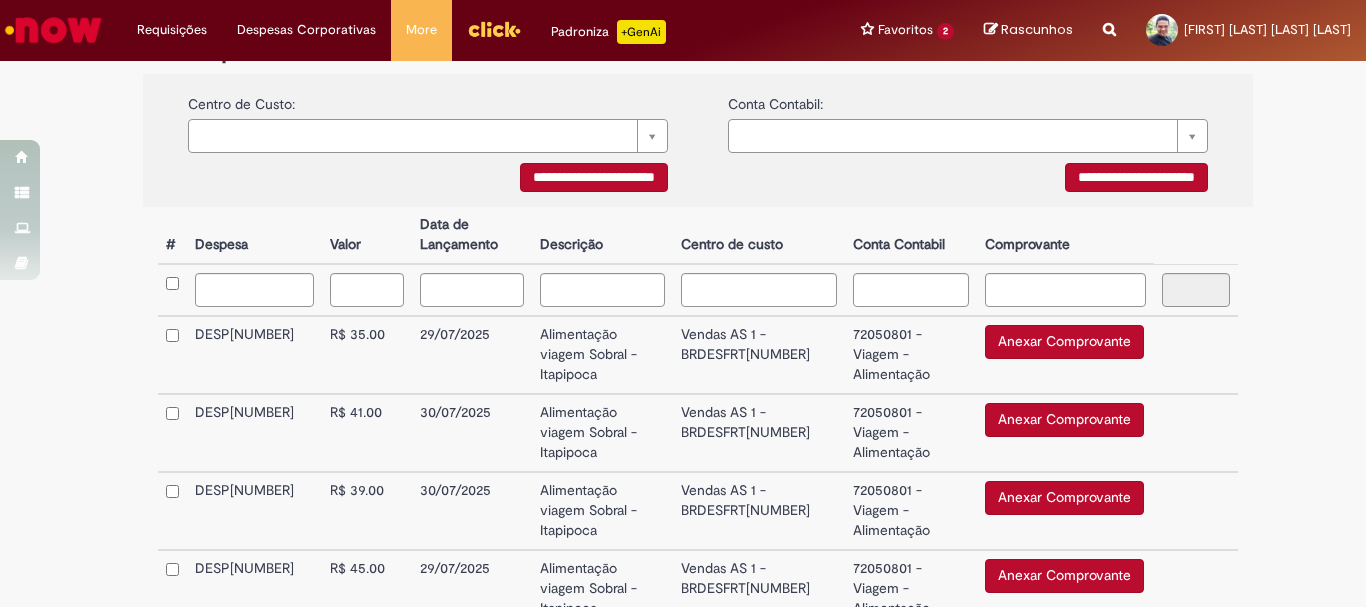 click on "Anexar Comprovante" at bounding box center (1064, 342) 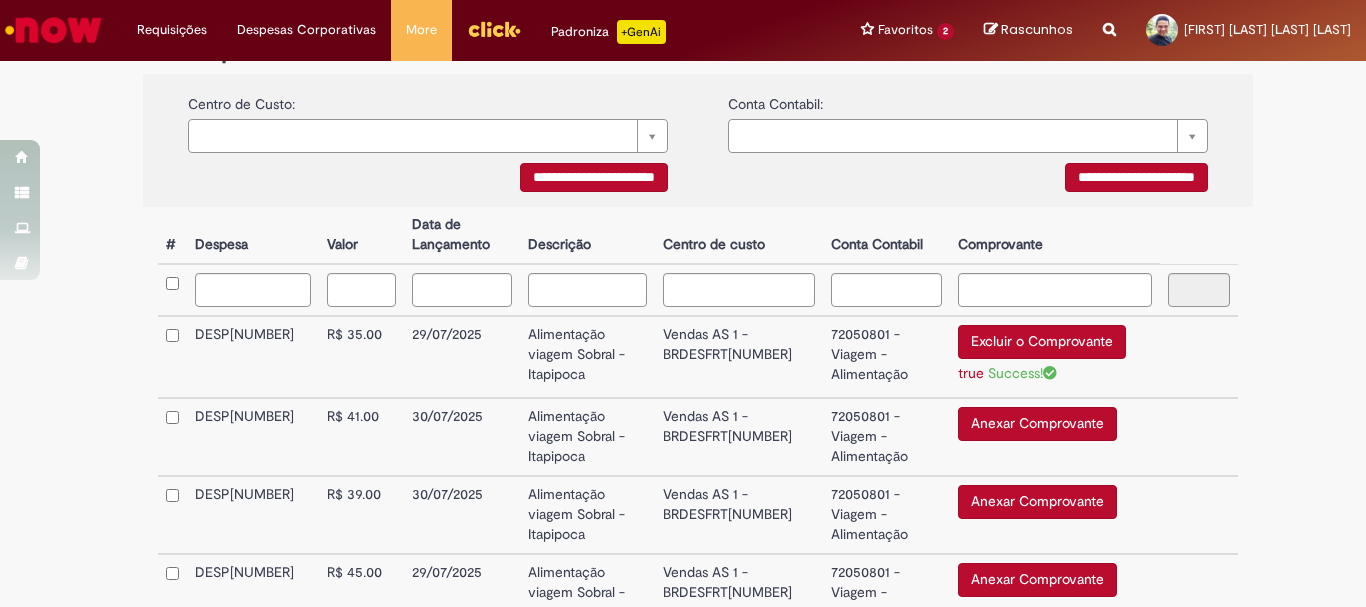 click on "Anexar Comprovante" at bounding box center (1037, 424) 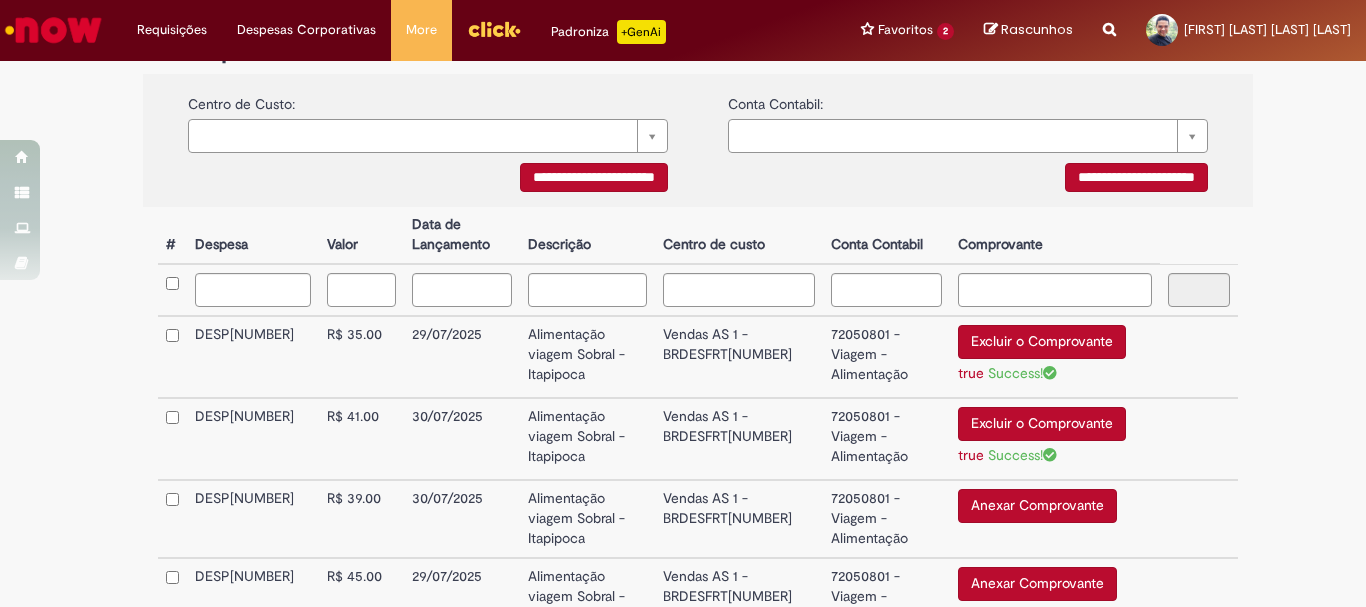 scroll, scrollTop: 500, scrollLeft: 0, axis: vertical 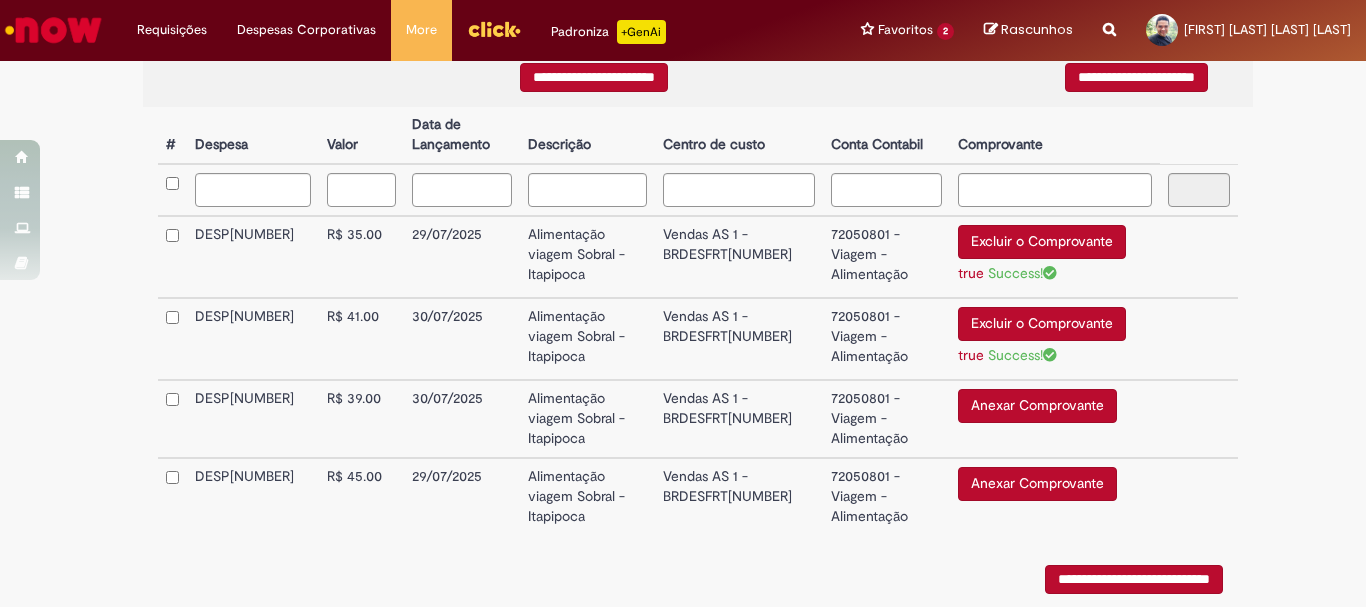 click on "Anexar Comprovante" at bounding box center (1037, 406) 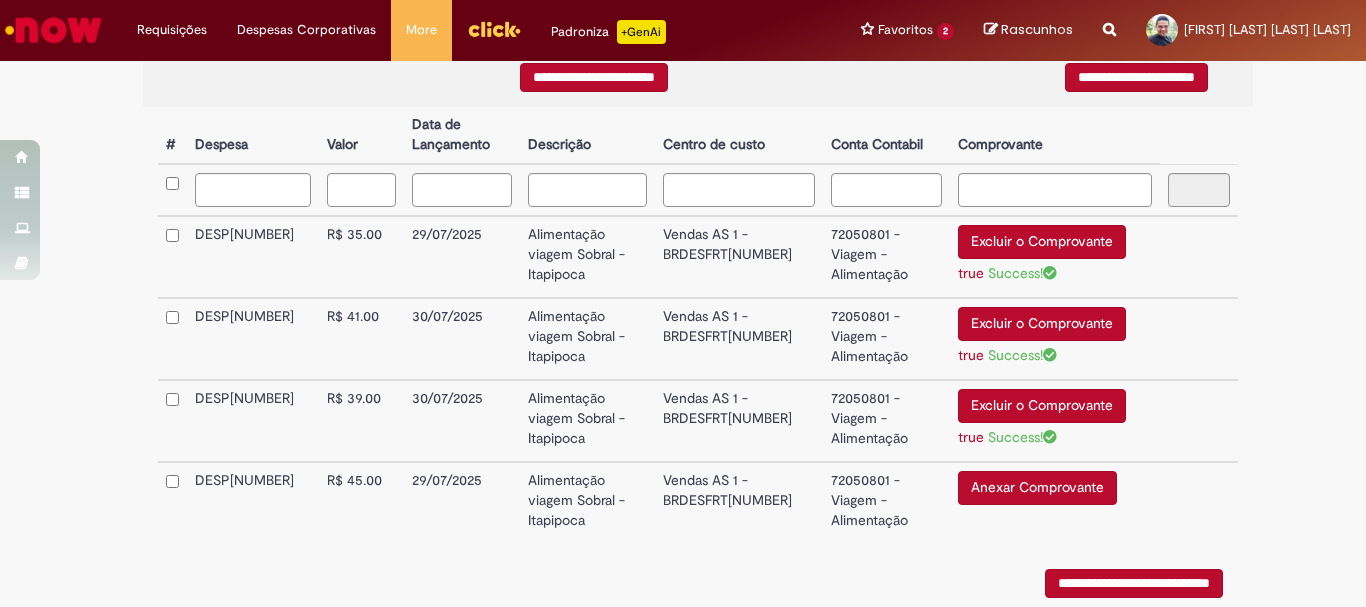 click on "Anexar Comprovante" at bounding box center (1037, 488) 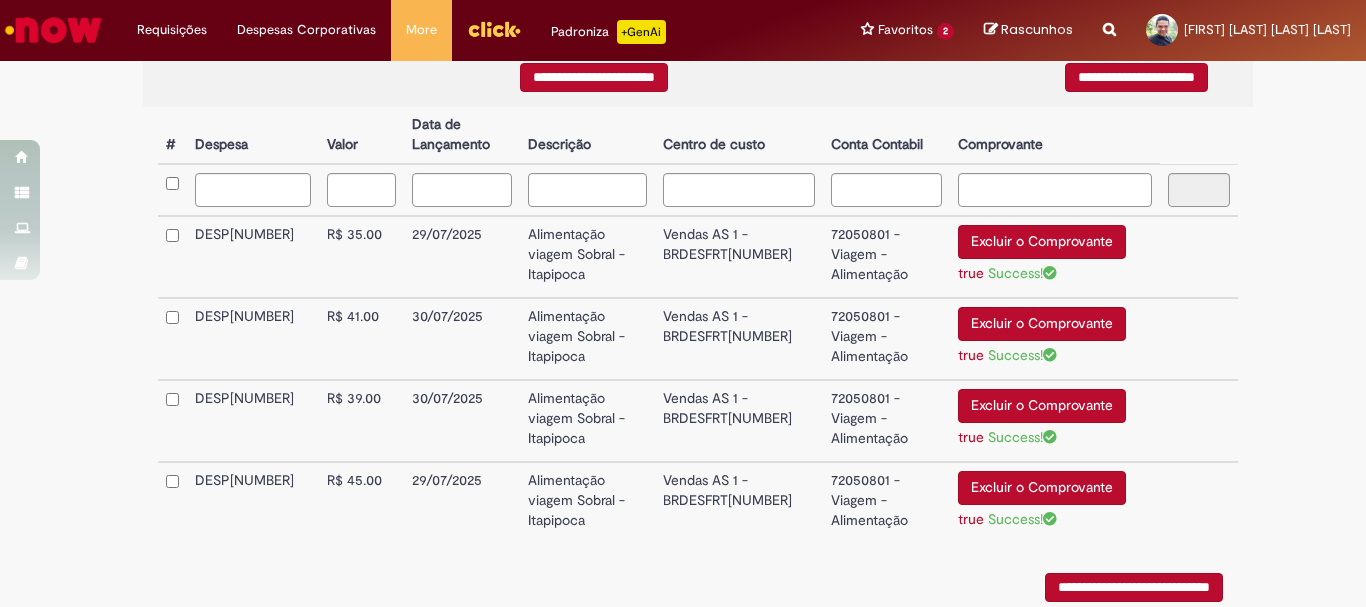 click on "**********" at bounding box center [1134, 587] 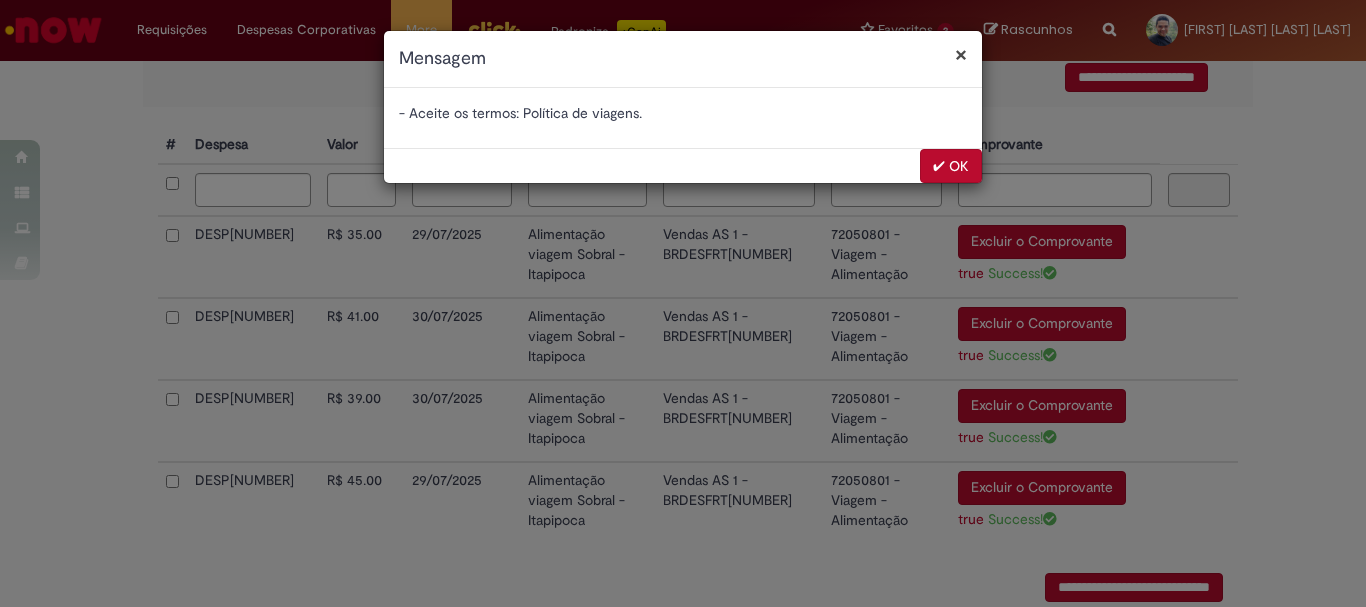 click on "✔ OK" at bounding box center (951, 166) 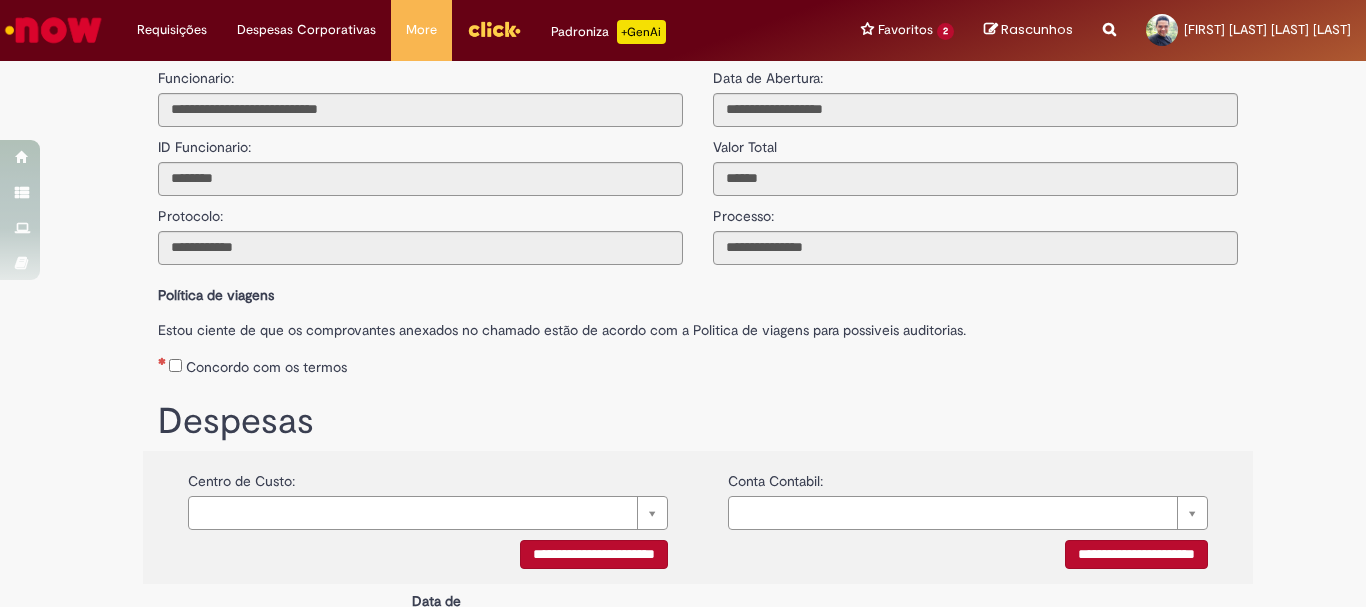 scroll, scrollTop: 0, scrollLeft: 0, axis: both 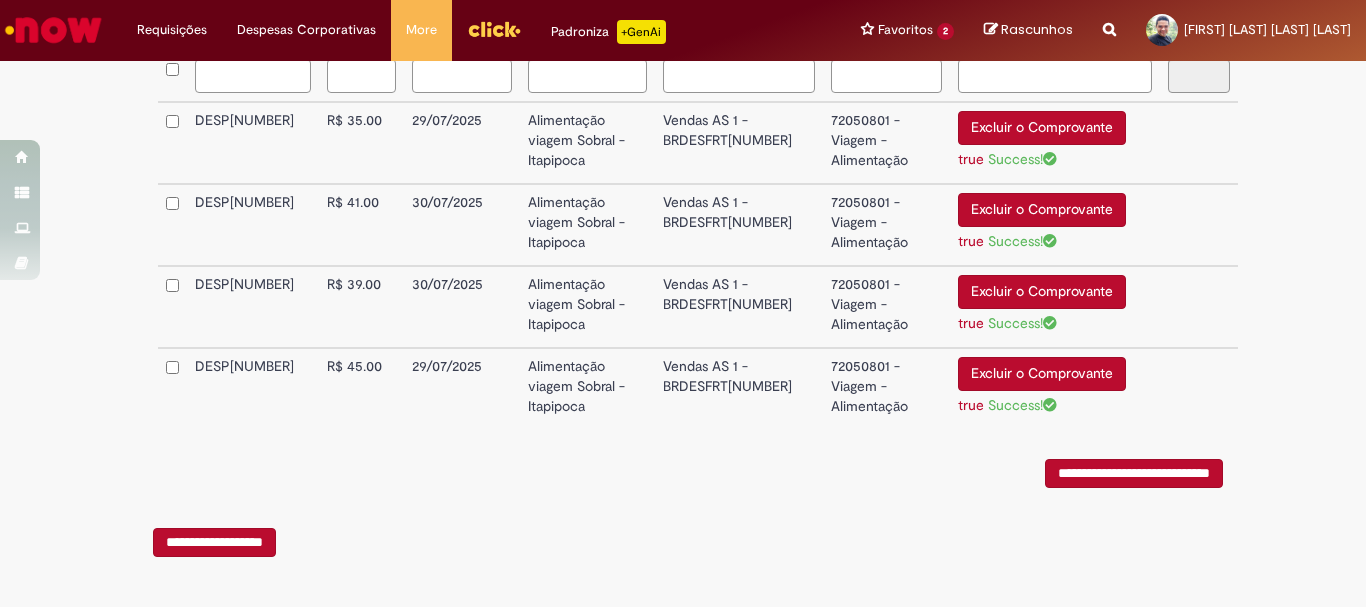 click on "**********" at bounding box center (1134, 473) 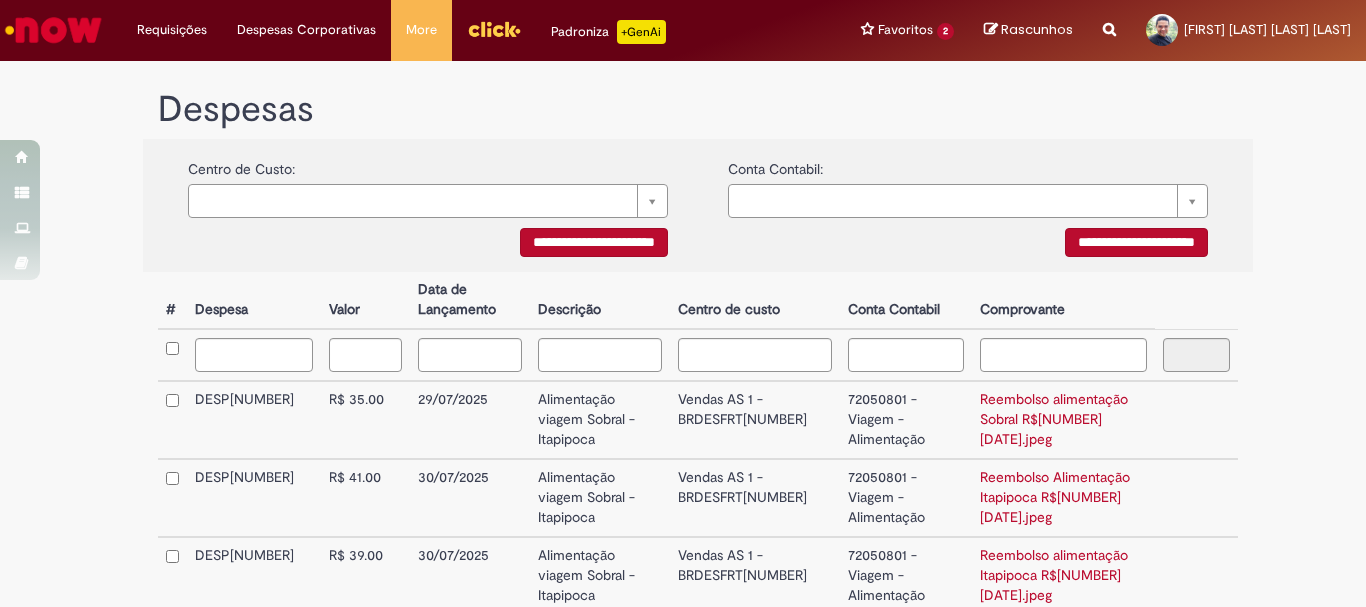 scroll, scrollTop: 0, scrollLeft: 0, axis: both 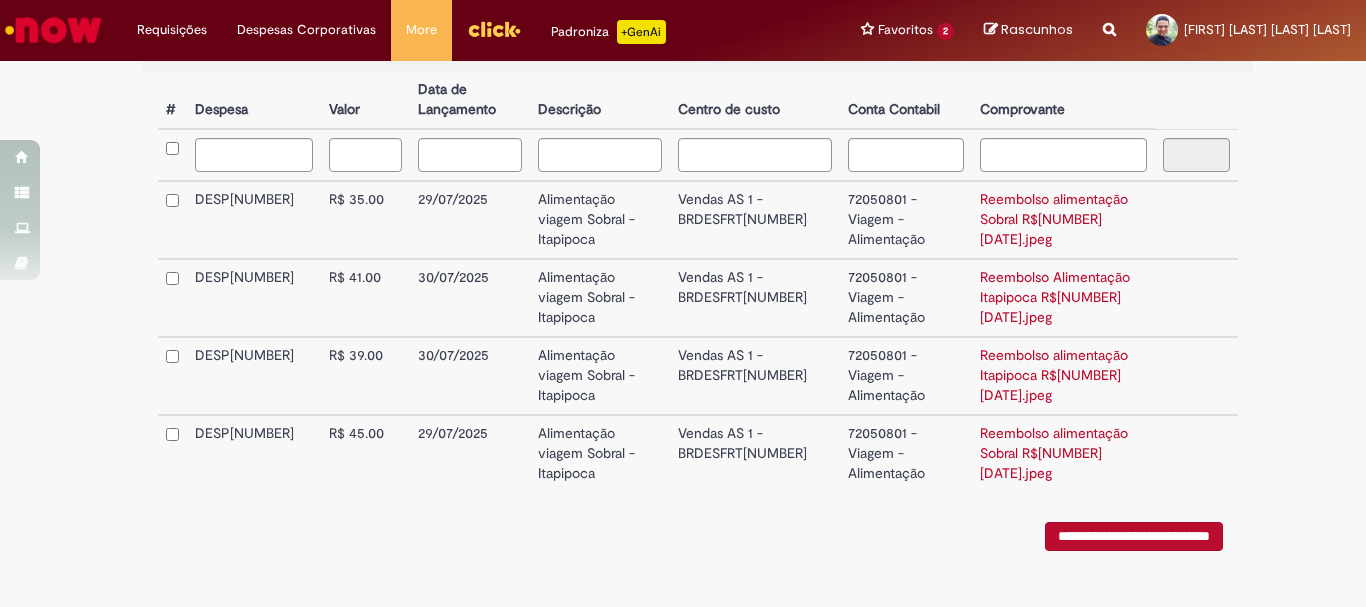 click on "**********" at bounding box center [1134, 536] 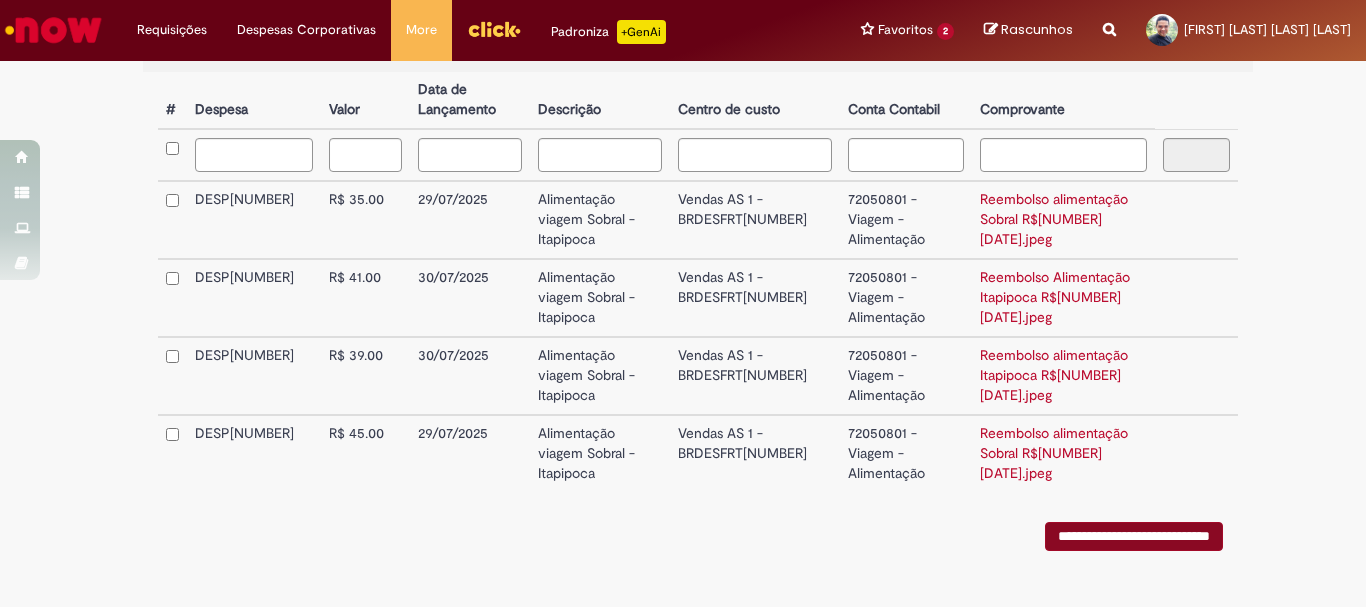 scroll, scrollTop: 0, scrollLeft: 0, axis: both 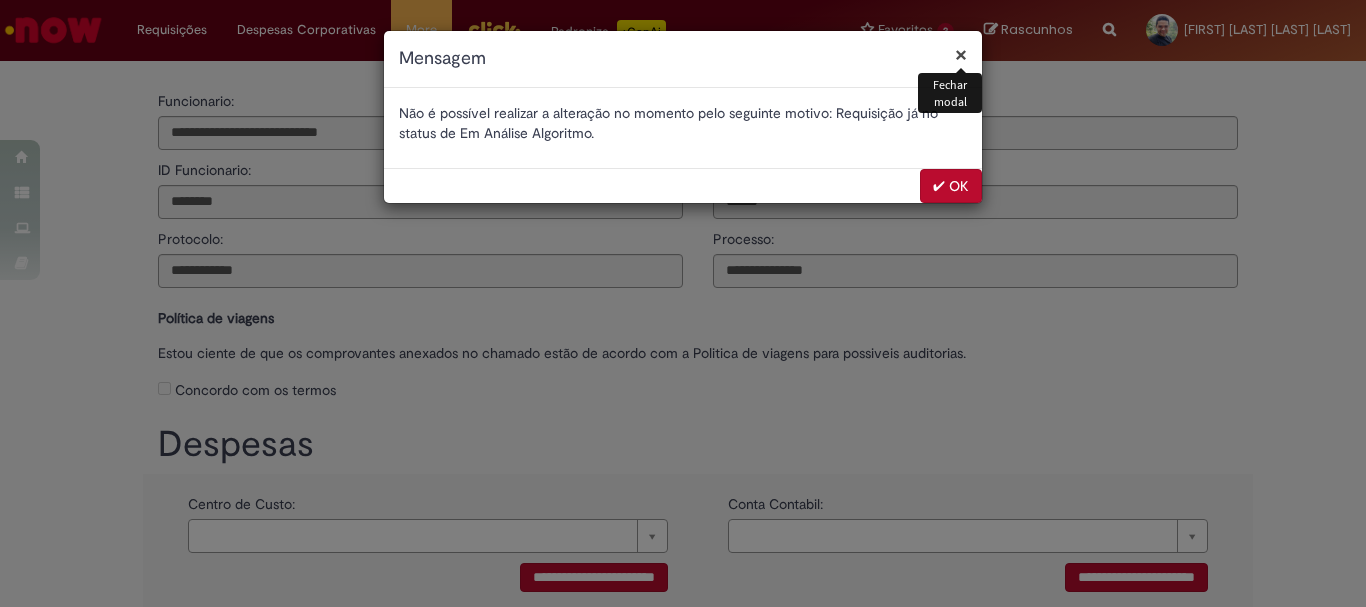 click on "✔ OK" at bounding box center (951, 186) 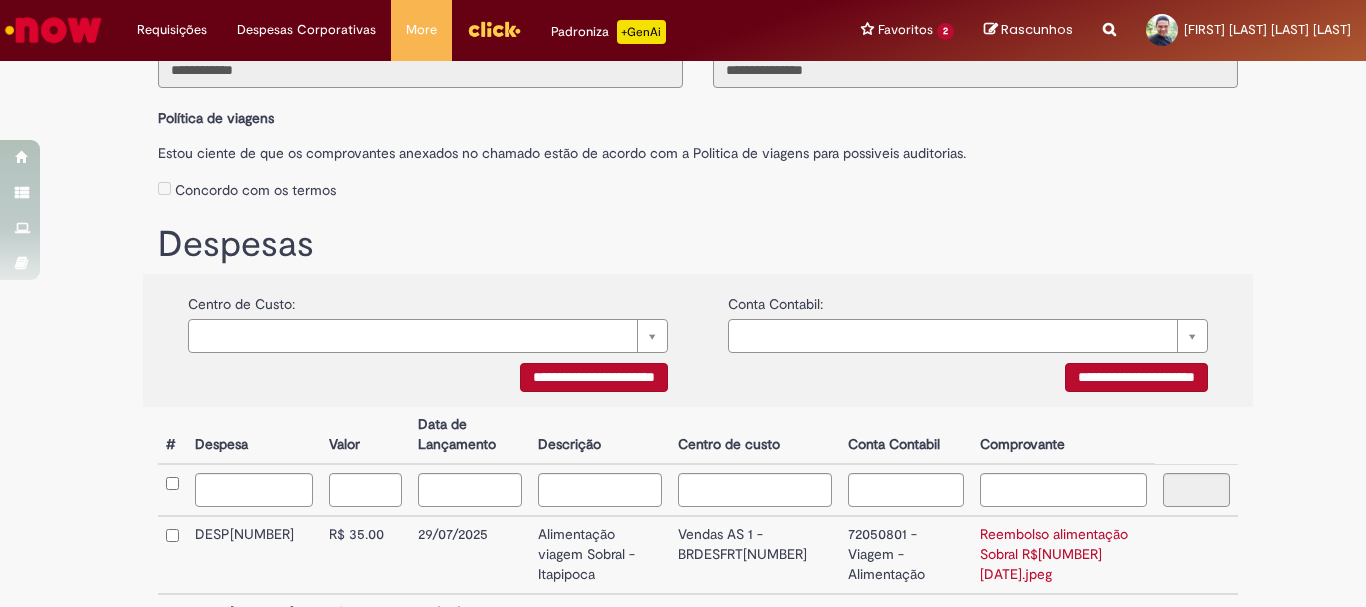 scroll, scrollTop: 500, scrollLeft: 0, axis: vertical 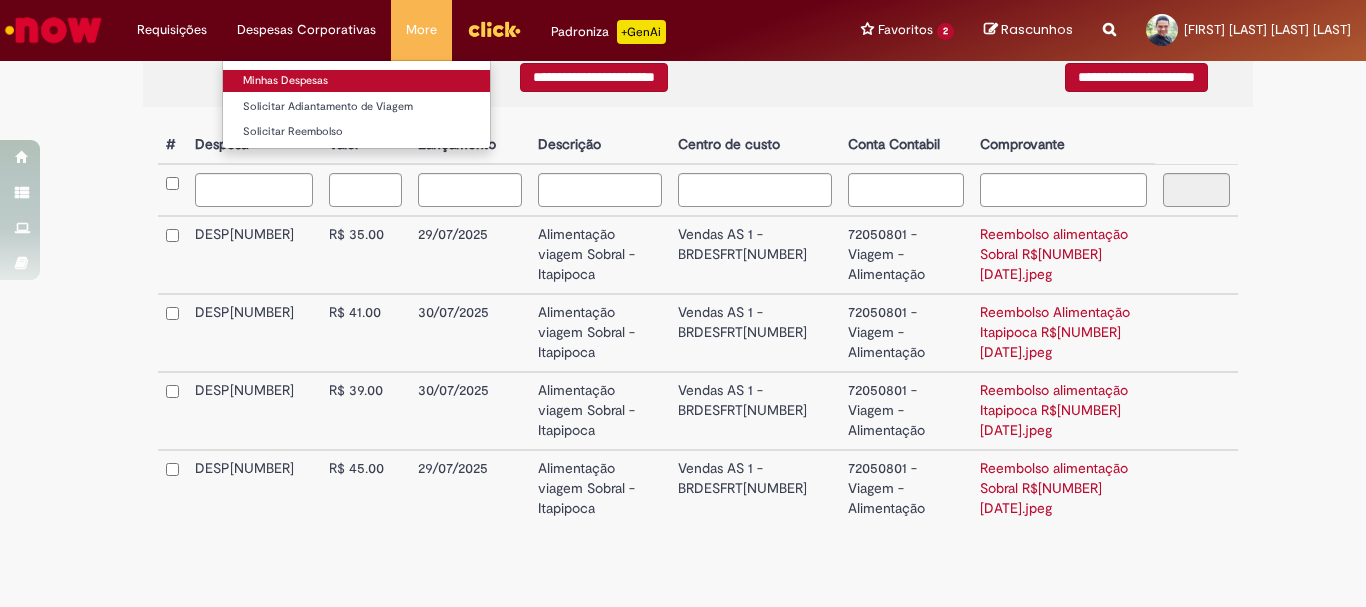 click on "Minhas Despesas" at bounding box center (356, 81) 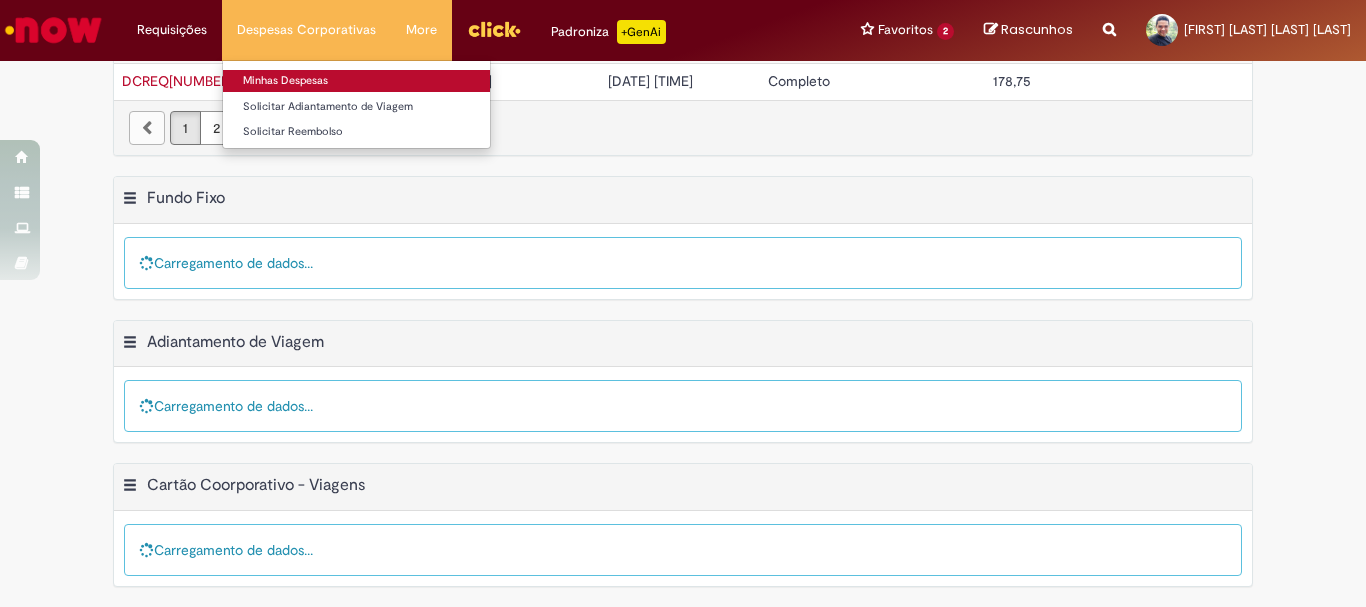 scroll, scrollTop: 0, scrollLeft: 0, axis: both 